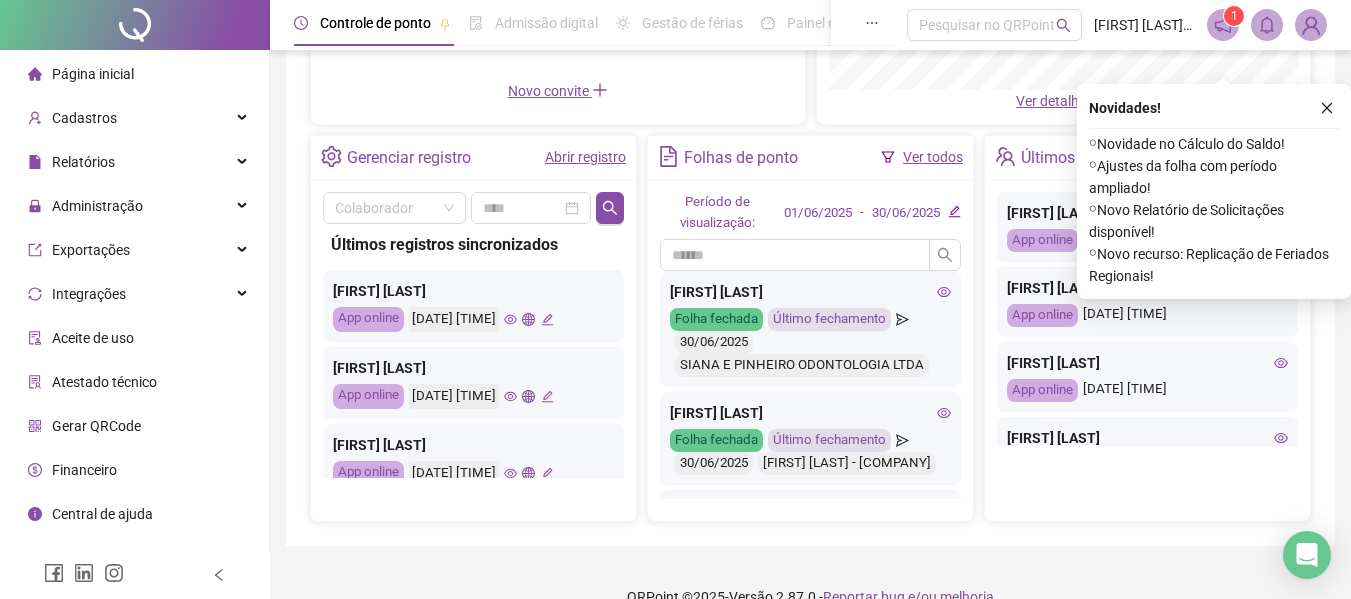 scroll, scrollTop: 384, scrollLeft: 0, axis: vertical 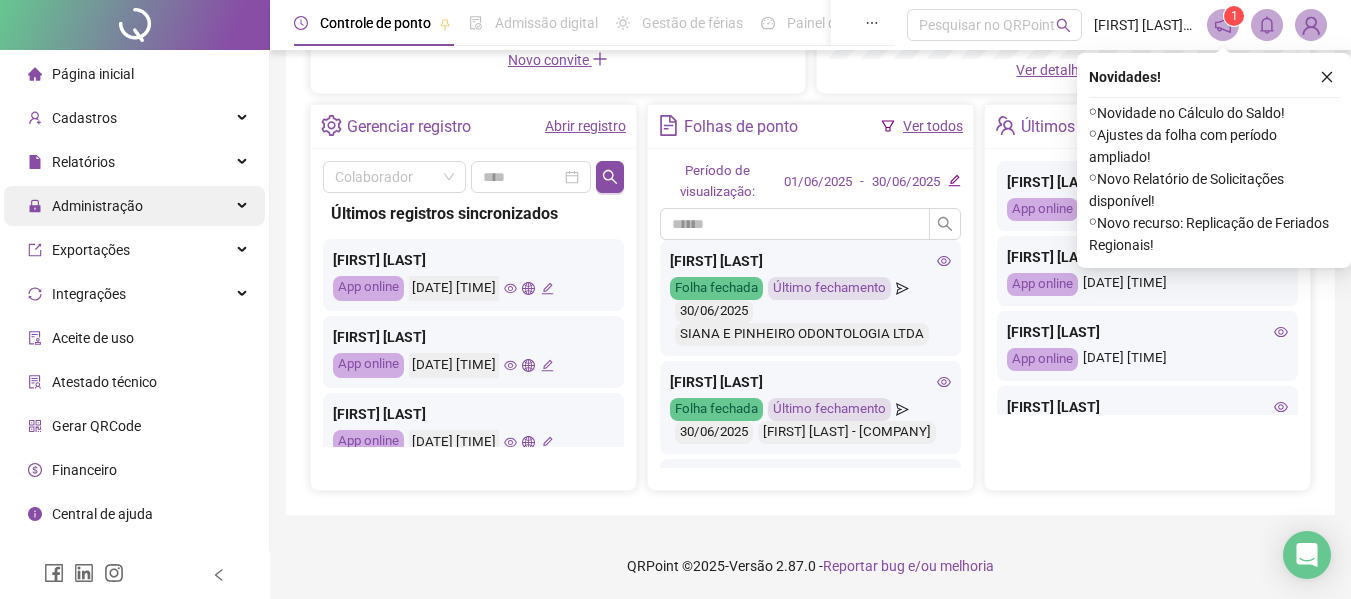 click on "Relatórios" at bounding box center (134, 162) 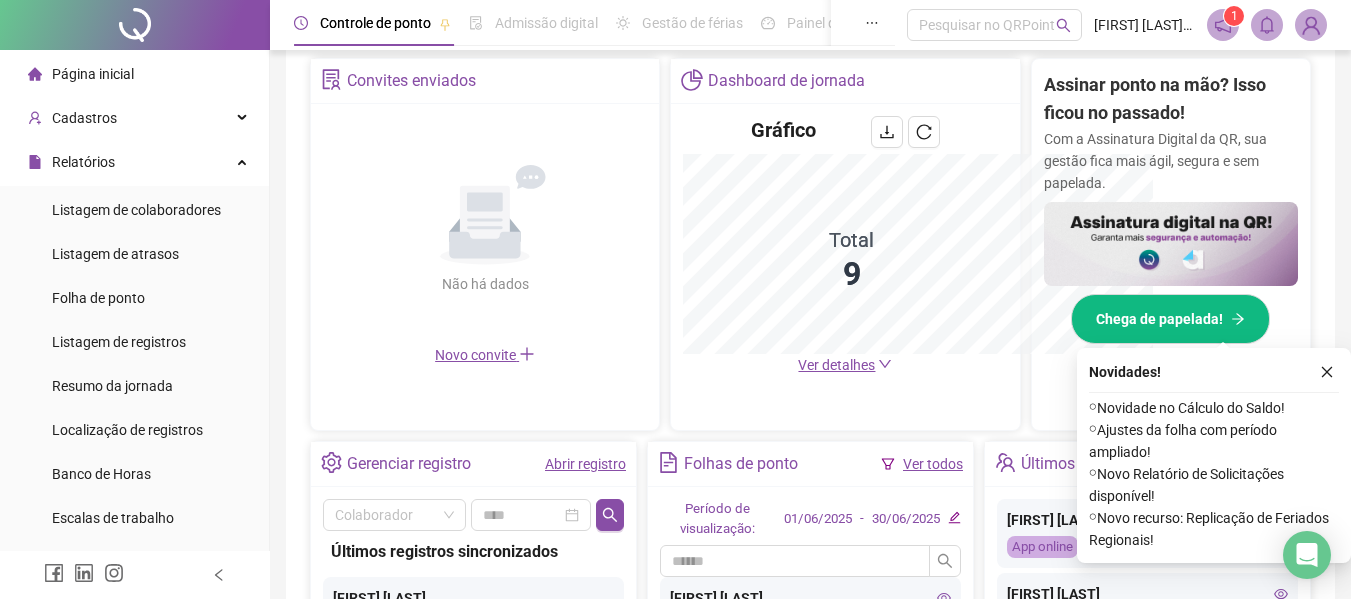 scroll, scrollTop: 679, scrollLeft: 0, axis: vertical 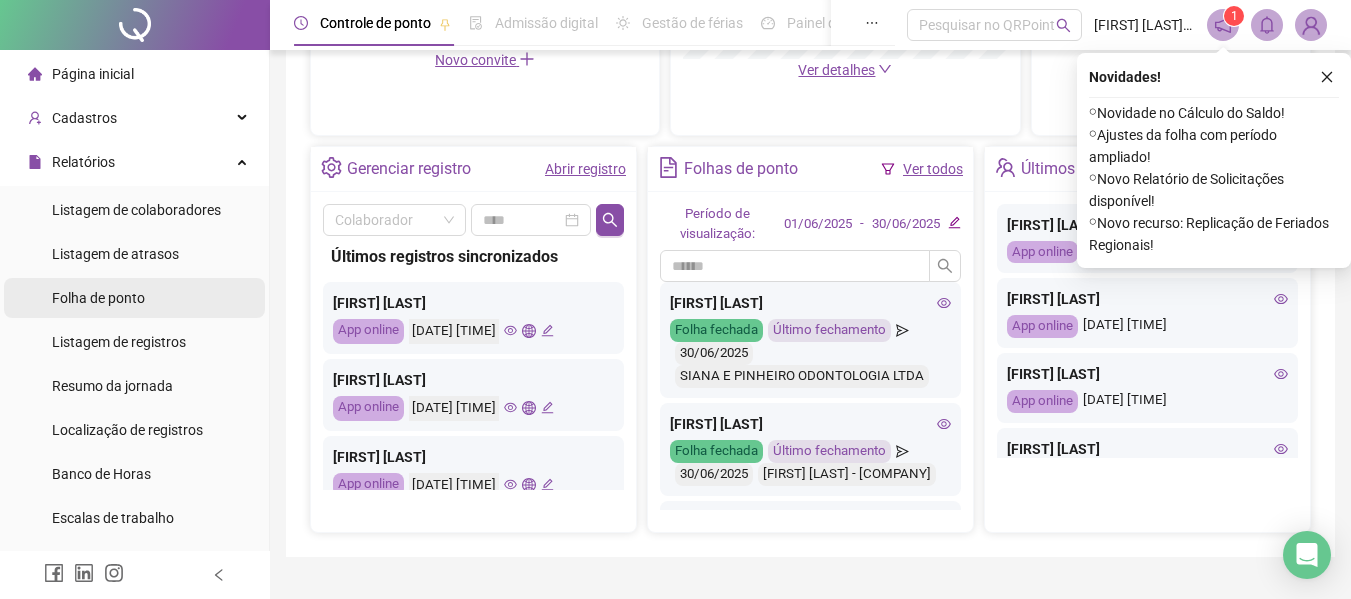 click on "Folha de ponto" at bounding box center (134, 298) 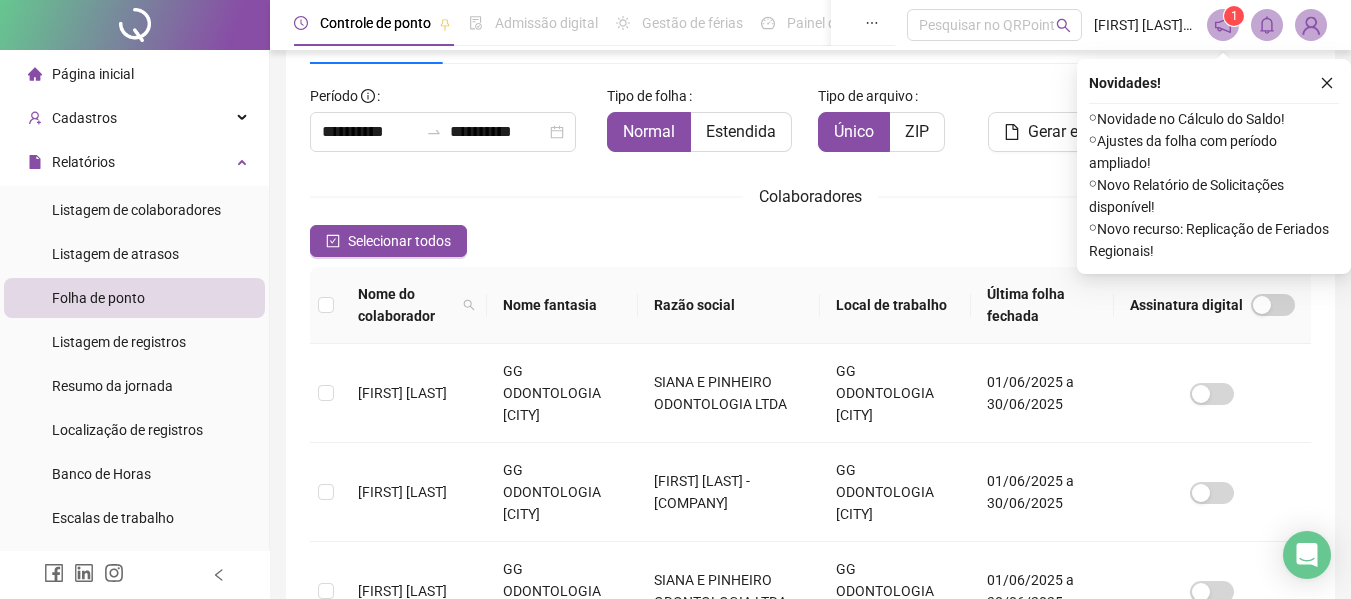 scroll, scrollTop: 110, scrollLeft: 0, axis: vertical 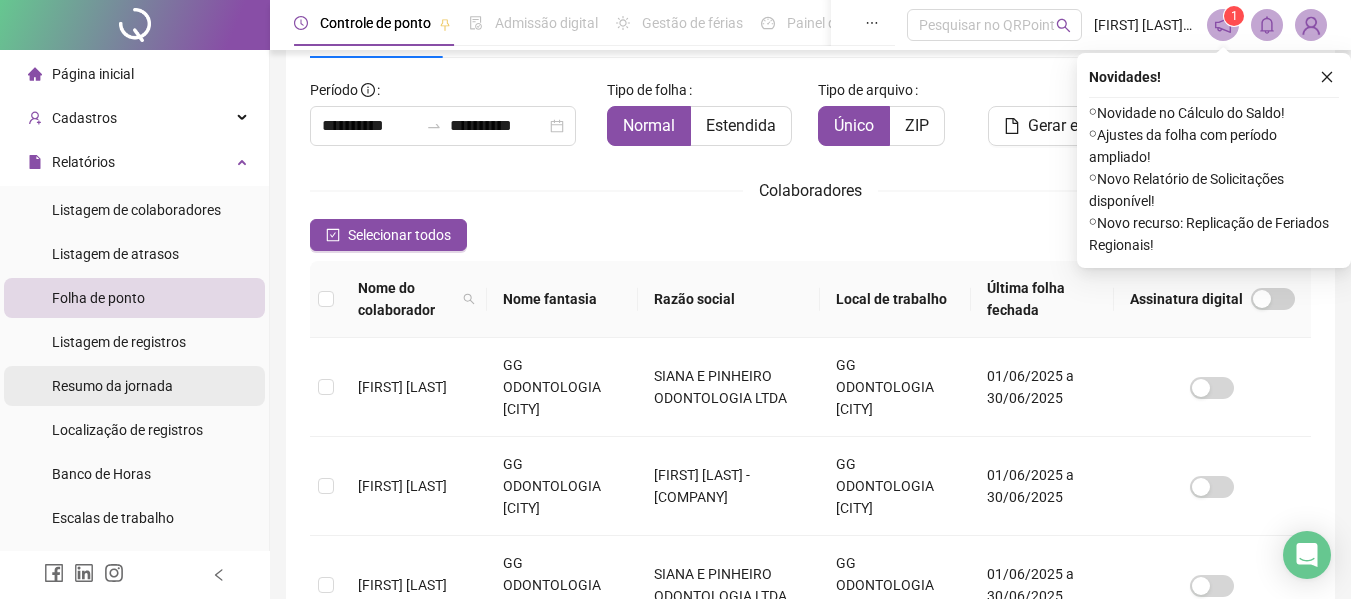 drag, startPoint x: 152, startPoint y: 354, endPoint x: 163, endPoint y: 378, distance: 26.400757 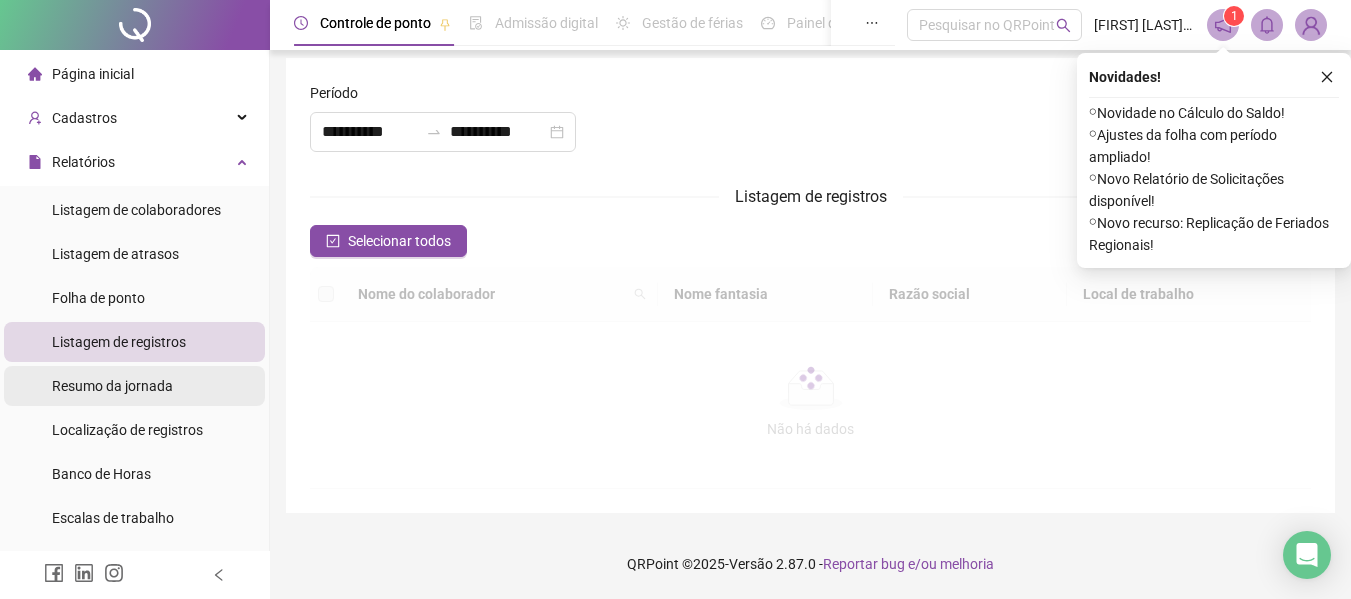 scroll, scrollTop: 8, scrollLeft: 0, axis: vertical 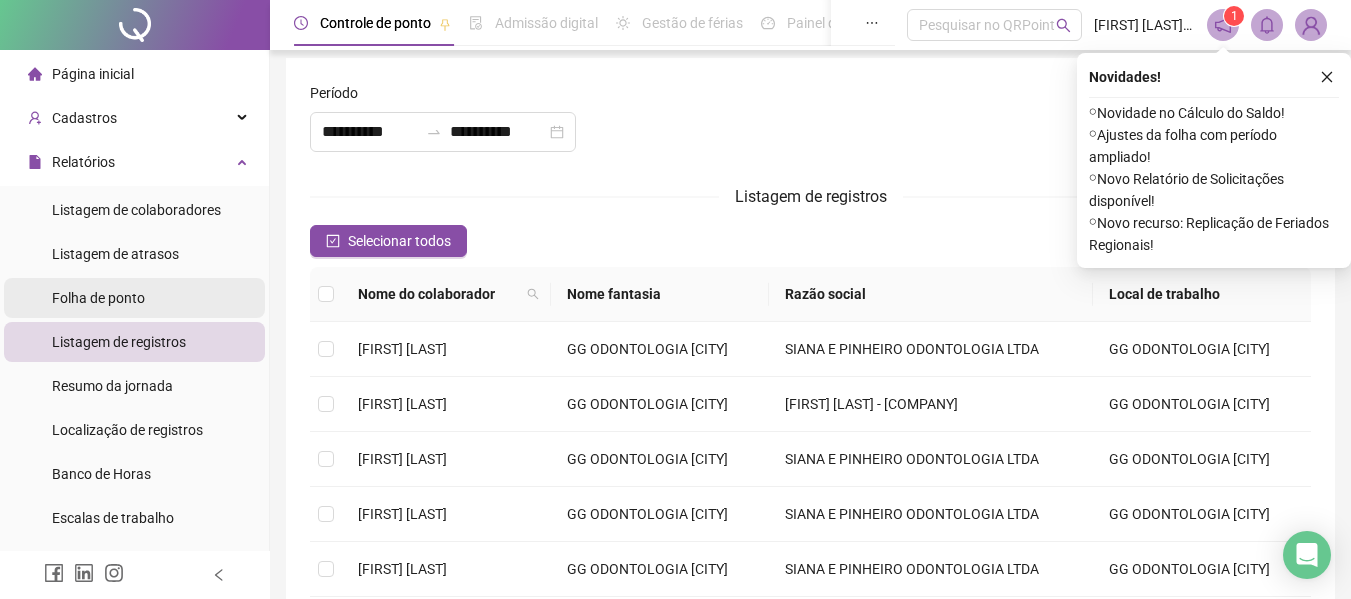 click on "Folha de ponto" at bounding box center [134, 298] 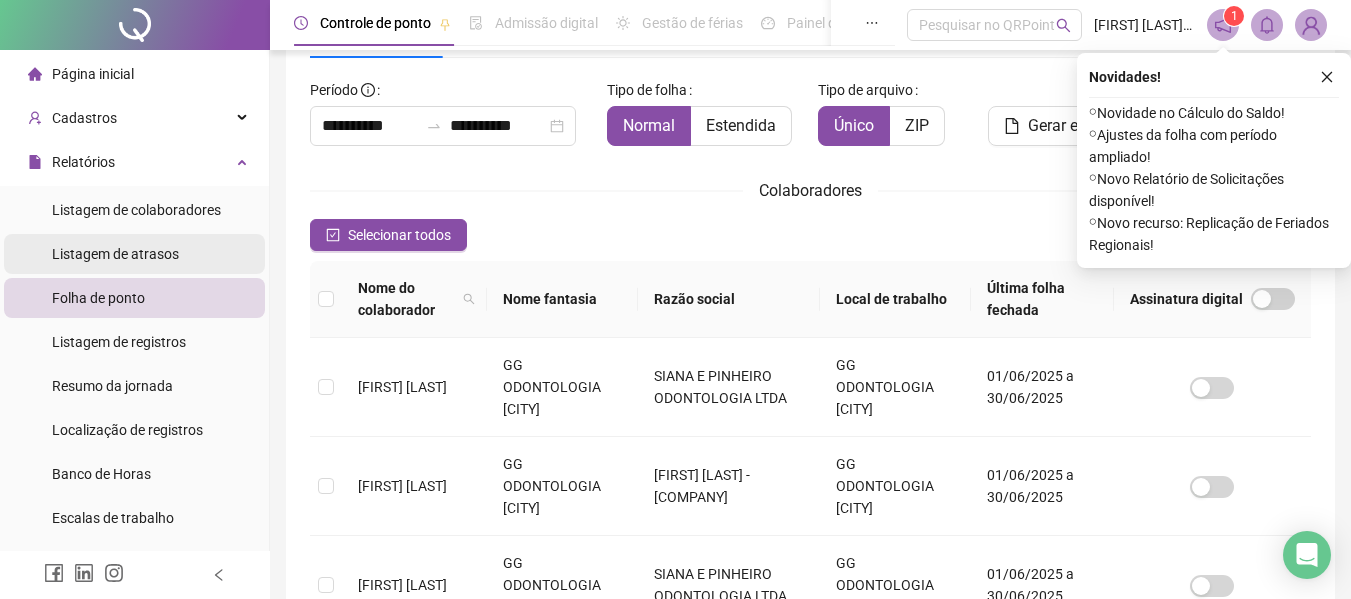 click on "Listagem de atrasos" at bounding box center (134, 254) 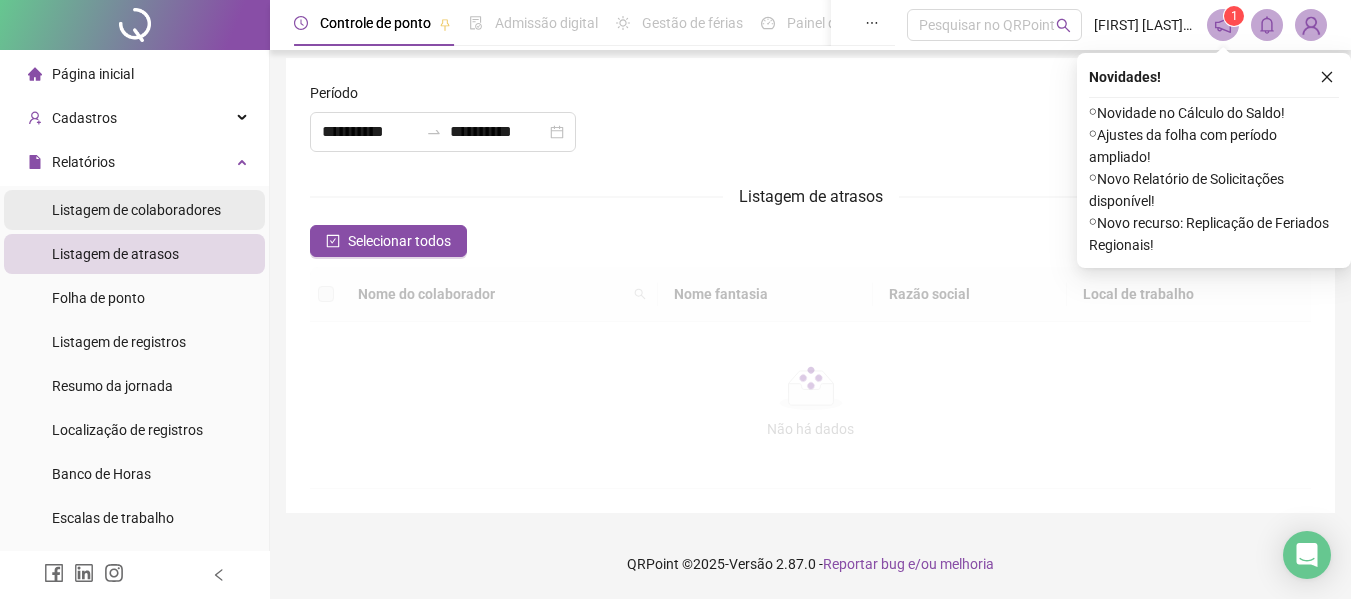 scroll, scrollTop: 8, scrollLeft: 0, axis: vertical 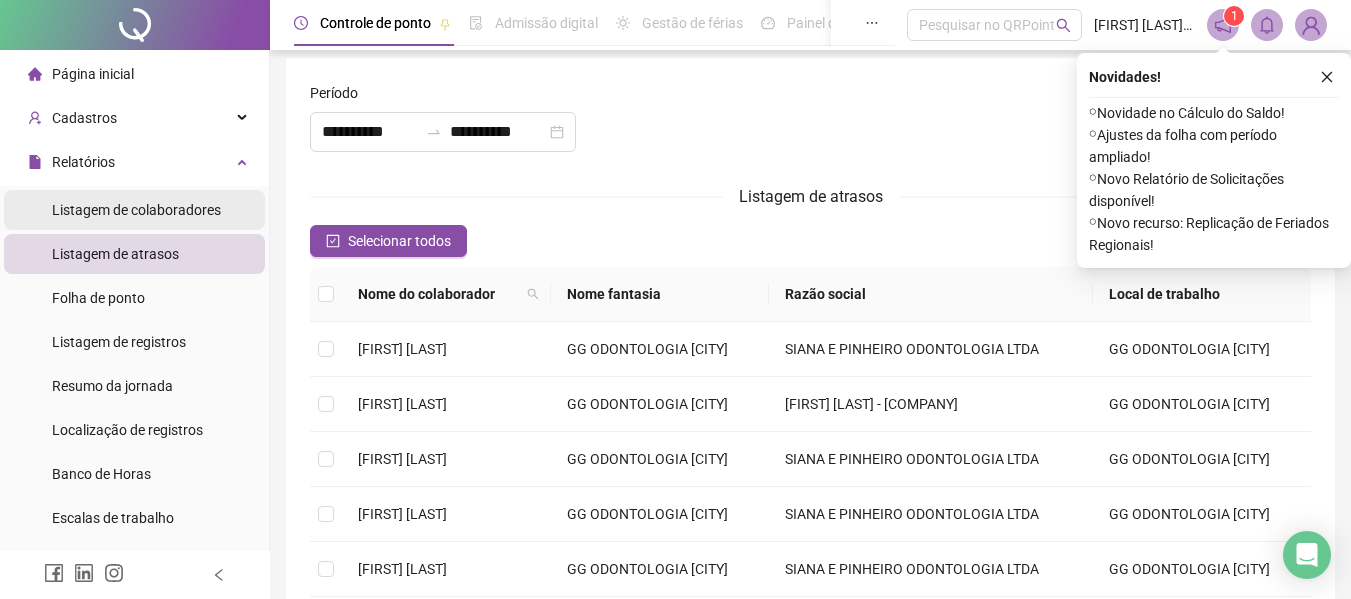 click on "Listagem de colaboradores" at bounding box center [136, 210] 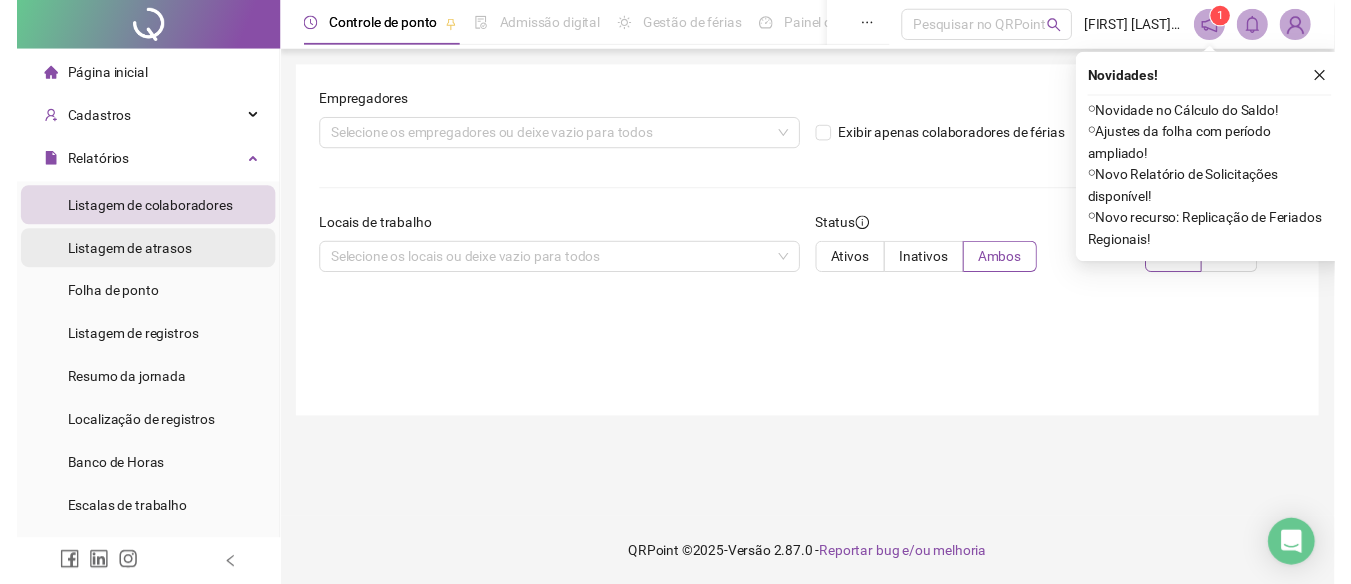 scroll, scrollTop: 0, scrollLeft: 0, axis: both 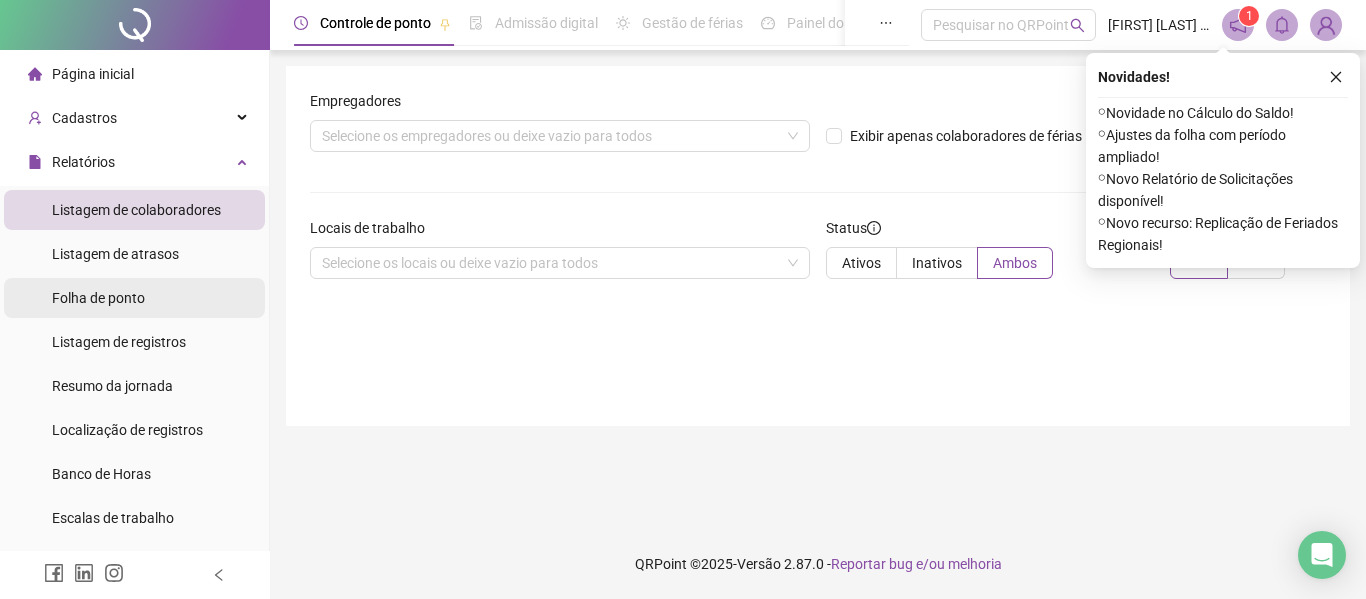 click on "Folha de ponto" at bounding box center (98, 298) 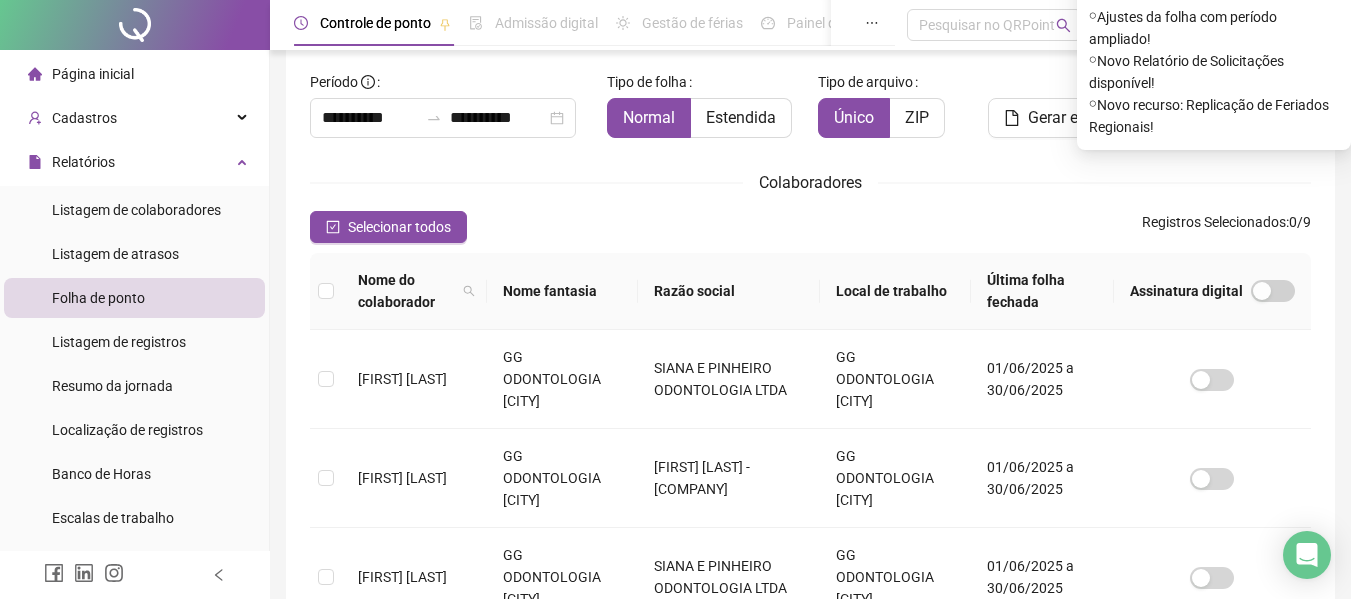 click on "Listagem de colaboradores Listagem de atrasos Folha de ponto Listagem de registros Resumo da jornada Localização de registros Banco de Horas Escalas de trabalho Relatório de solicitações" at bounding box center [134, 386] 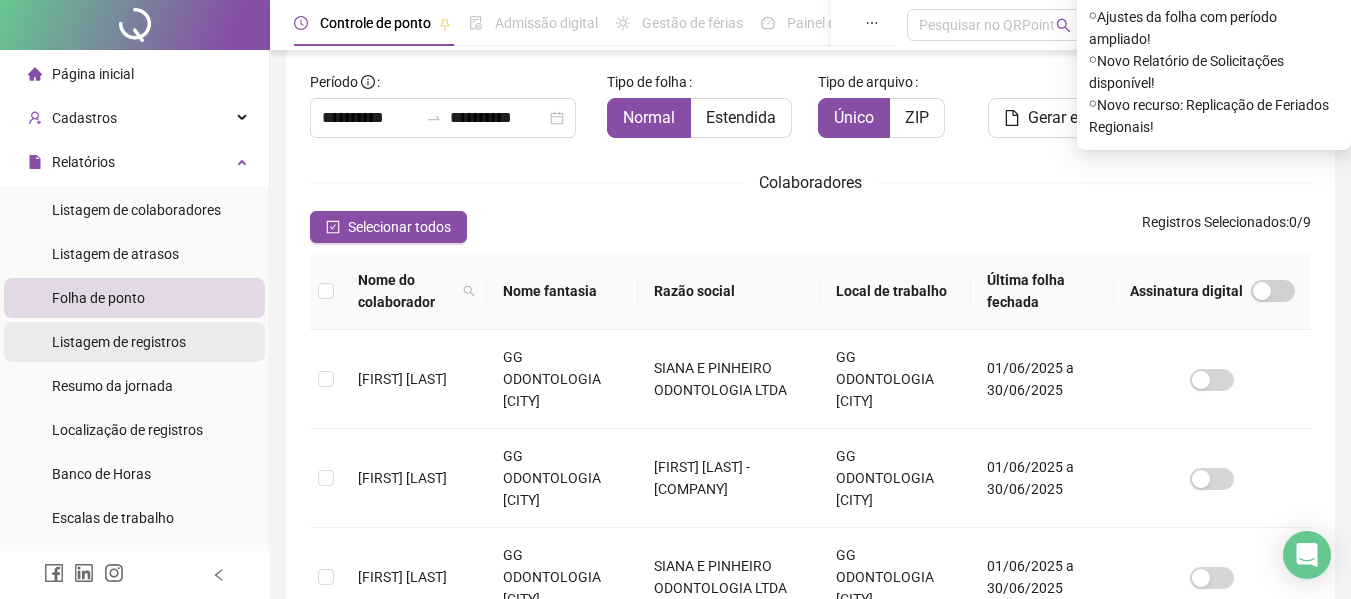 click on "Listagem de registros" at bounding box center (119, 342) 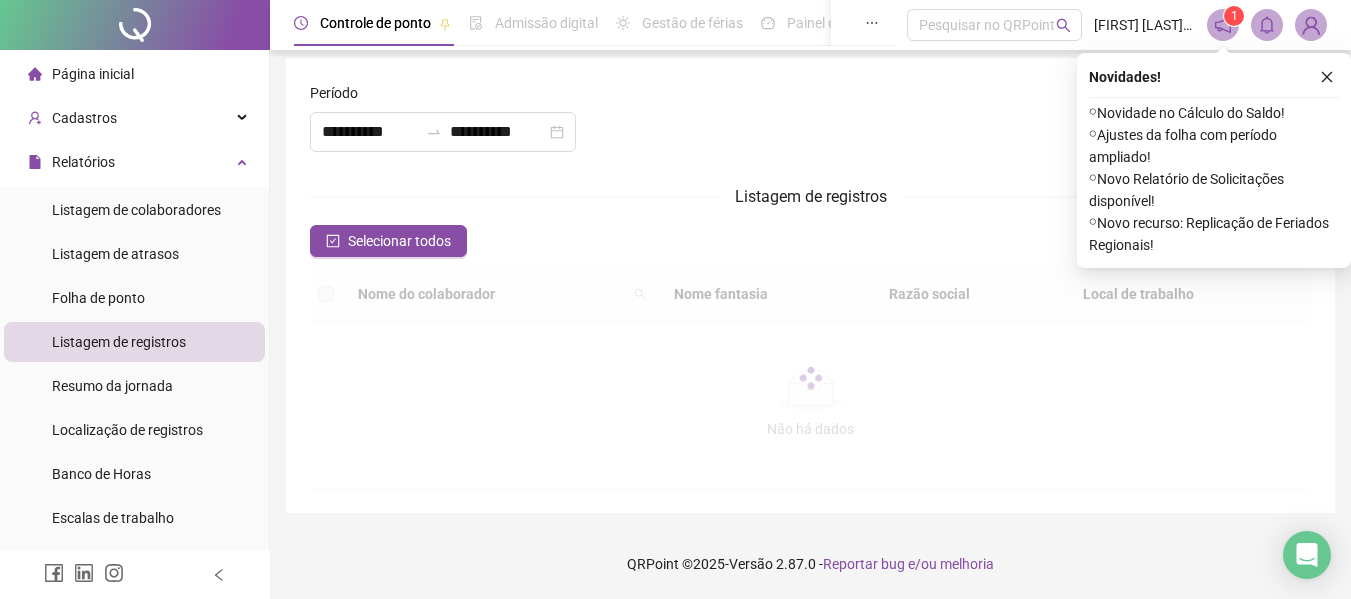 scroll, scrollTop: 8, scrollLeft: 0, axis: vertical 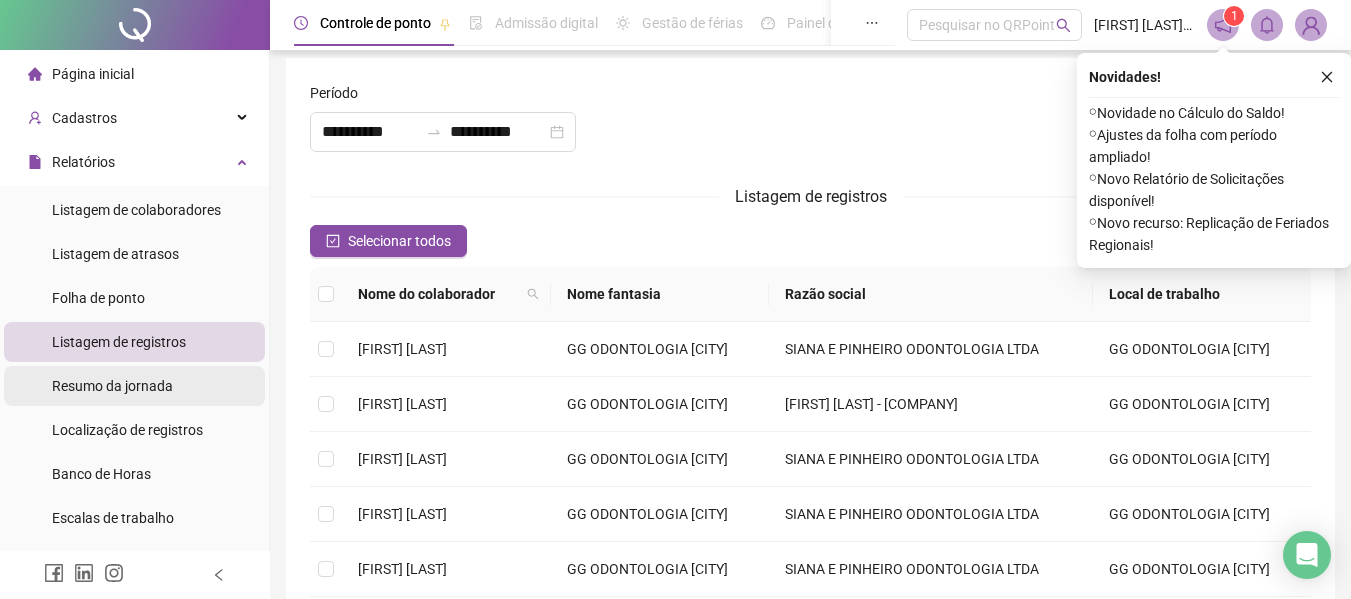 click on "Resumo da jornada" at bounding box center (112, 386) 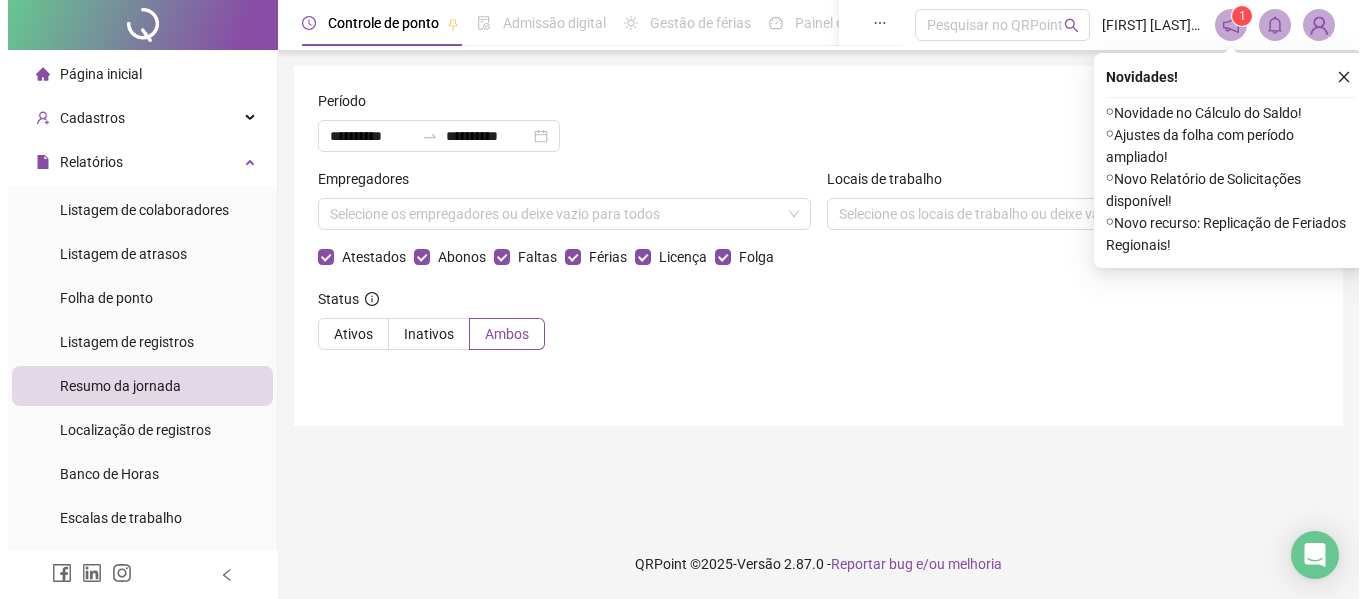 scroll, scrollTop: 0, scrollLeft: 0, axis: both 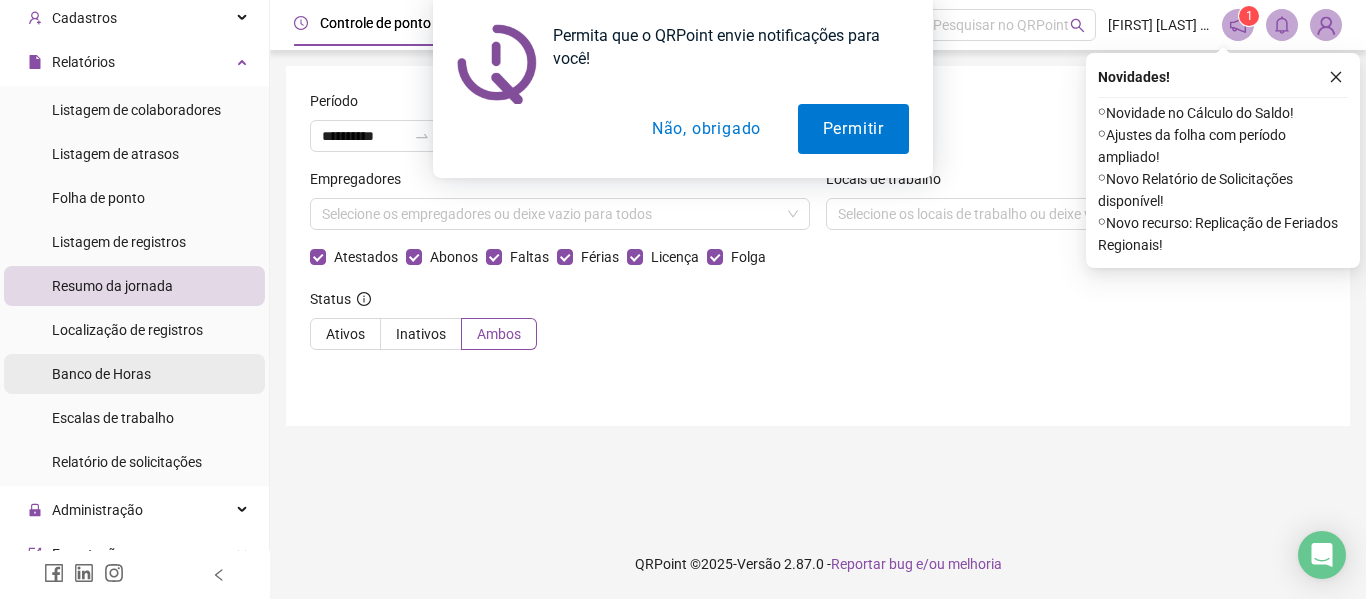 click on "Banco de Horas" at bounding box center [134, 374] 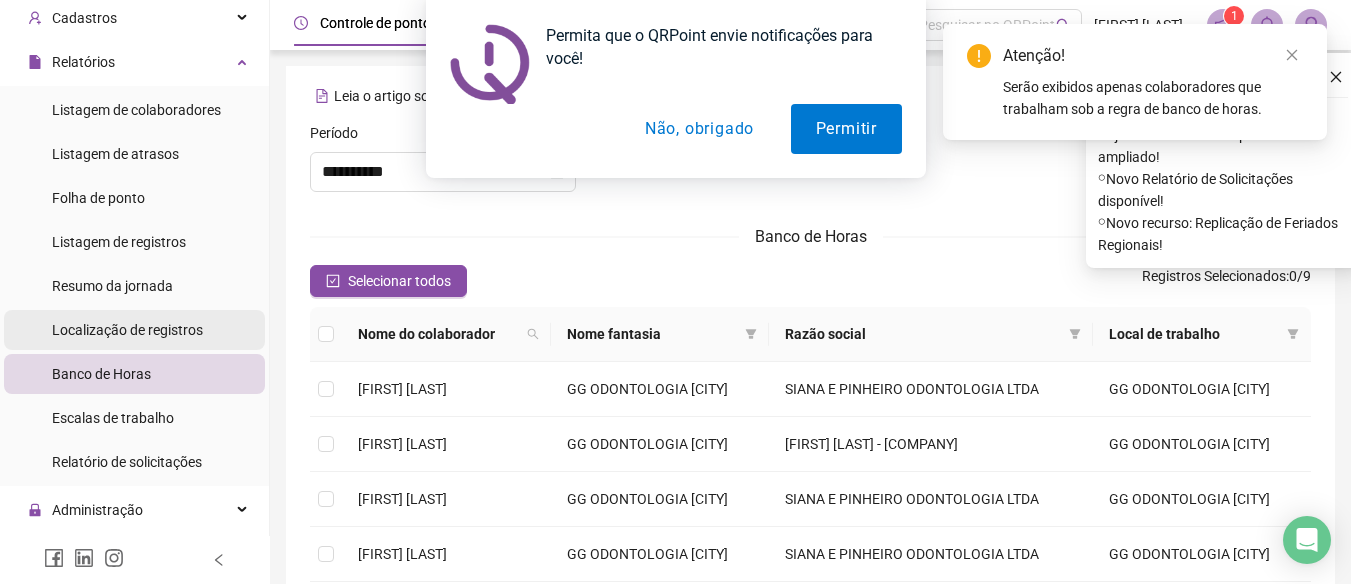 click on "Localização de registros" at bounding box center (127, 330) 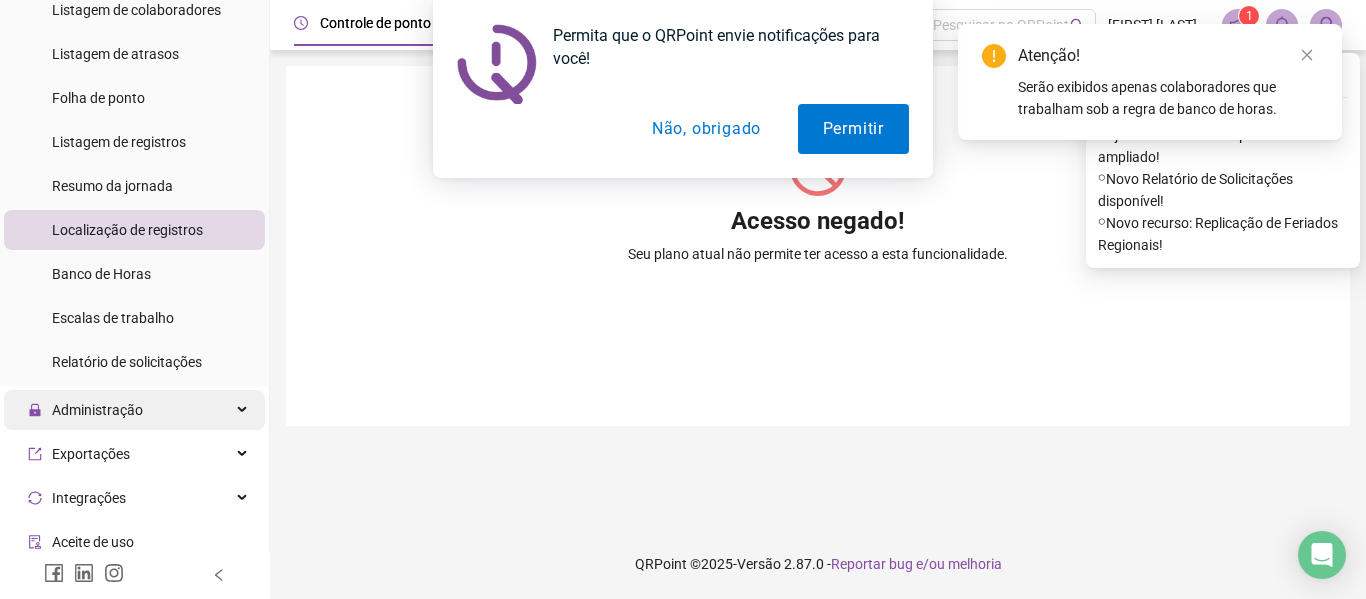 click on "Administração" at bounding box center (134, 410) 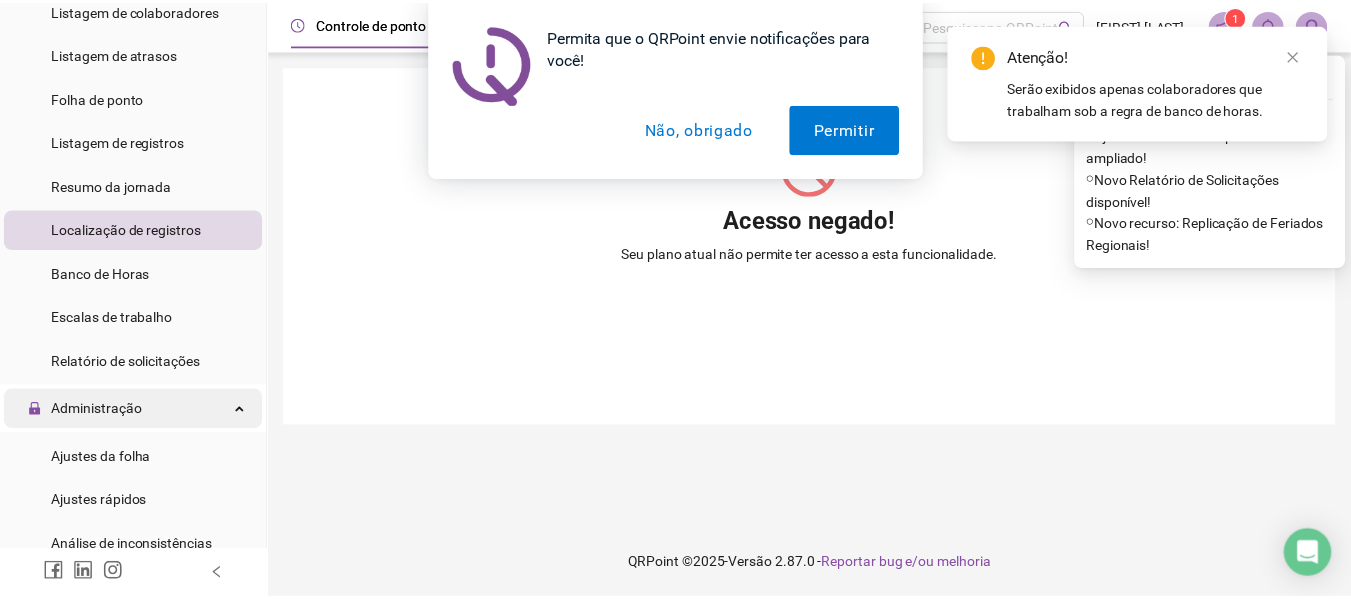 scroll, scrollTop: 300, scrollLeft: 0, axis: vertical 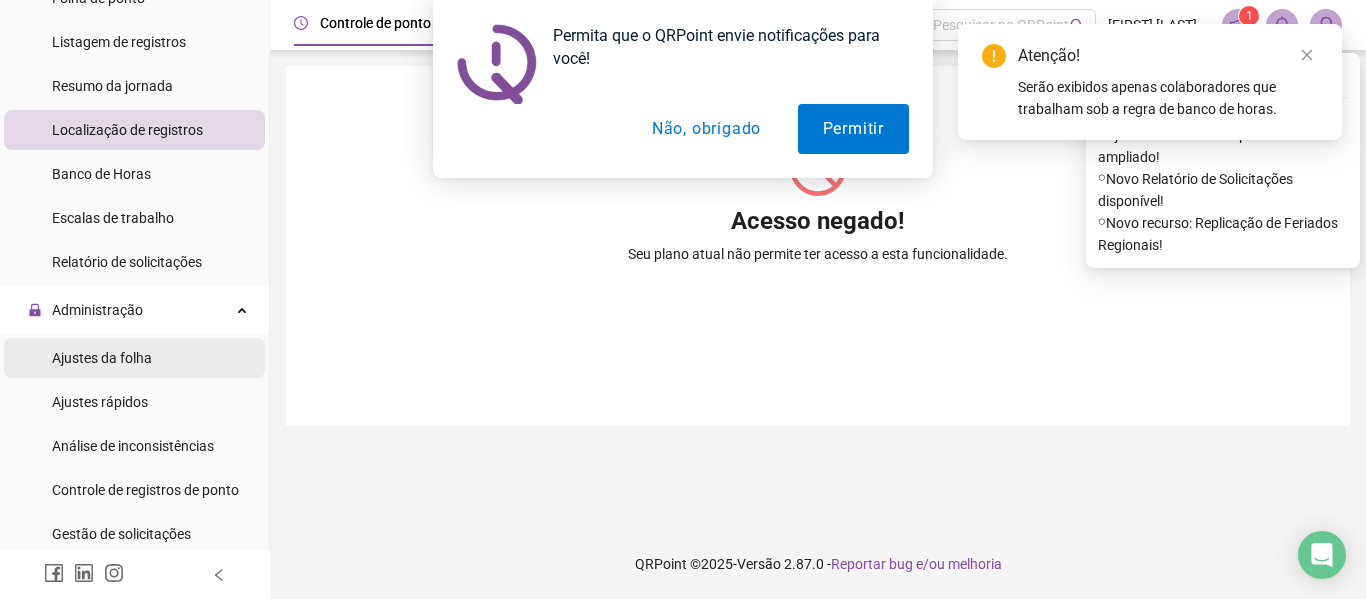click on "Ajustes da folha" at bounding box center (102, 358) 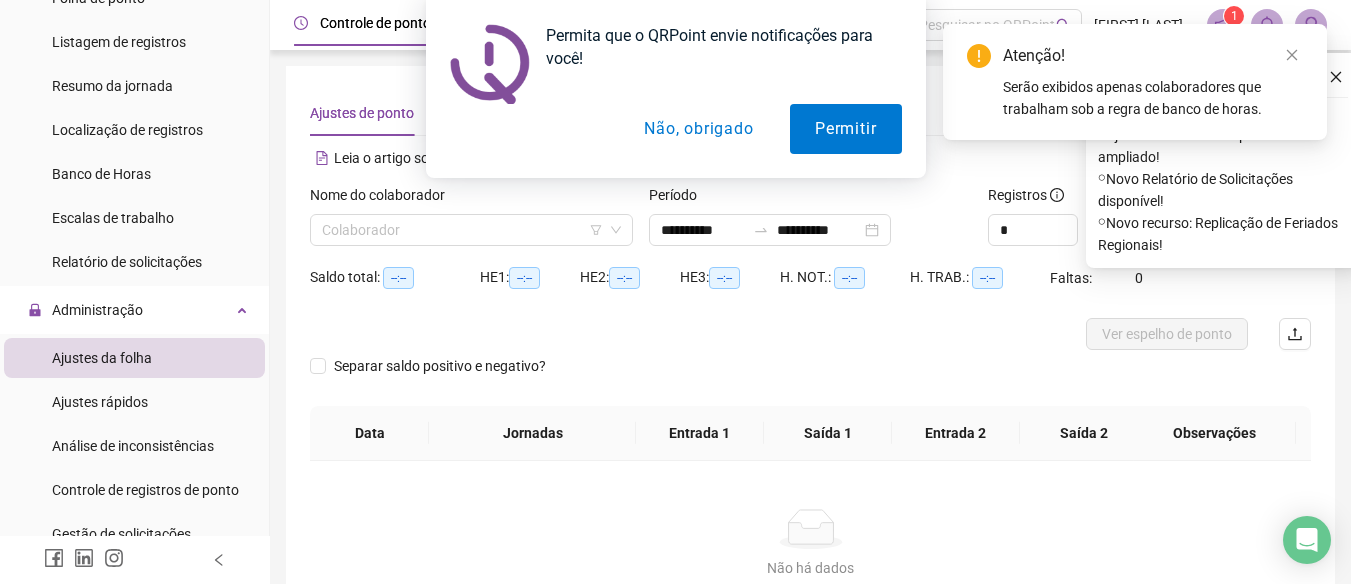 click on "Nome do colaborador" at bounding box center [471, 199] 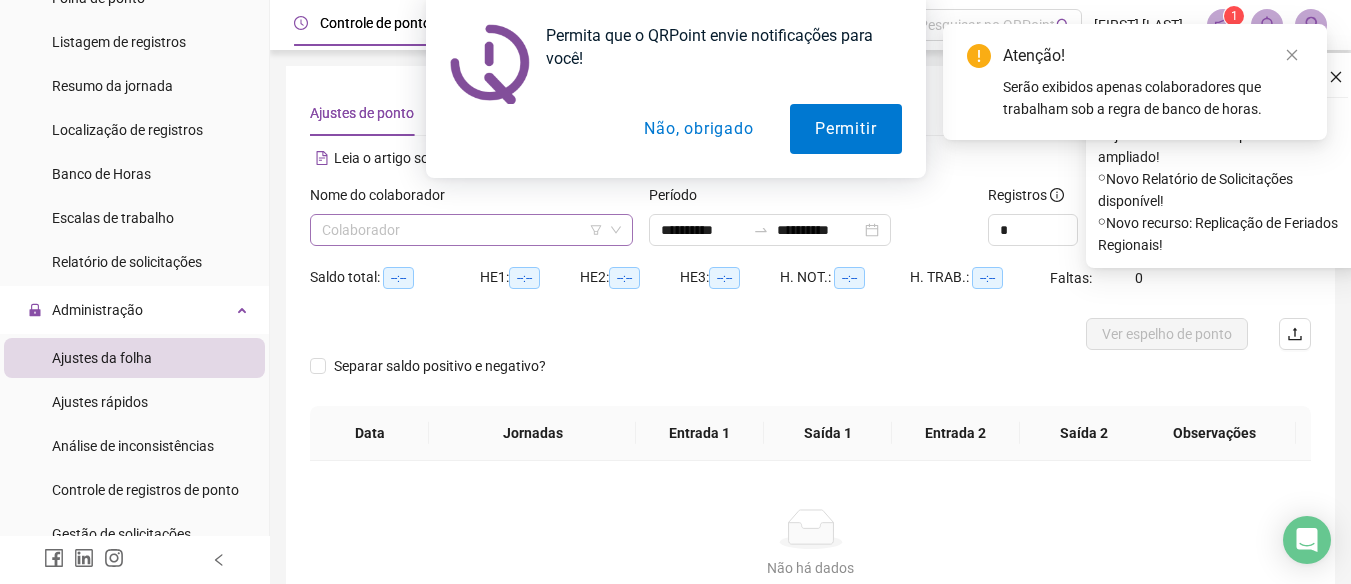 click at bounding box center (465, 230) 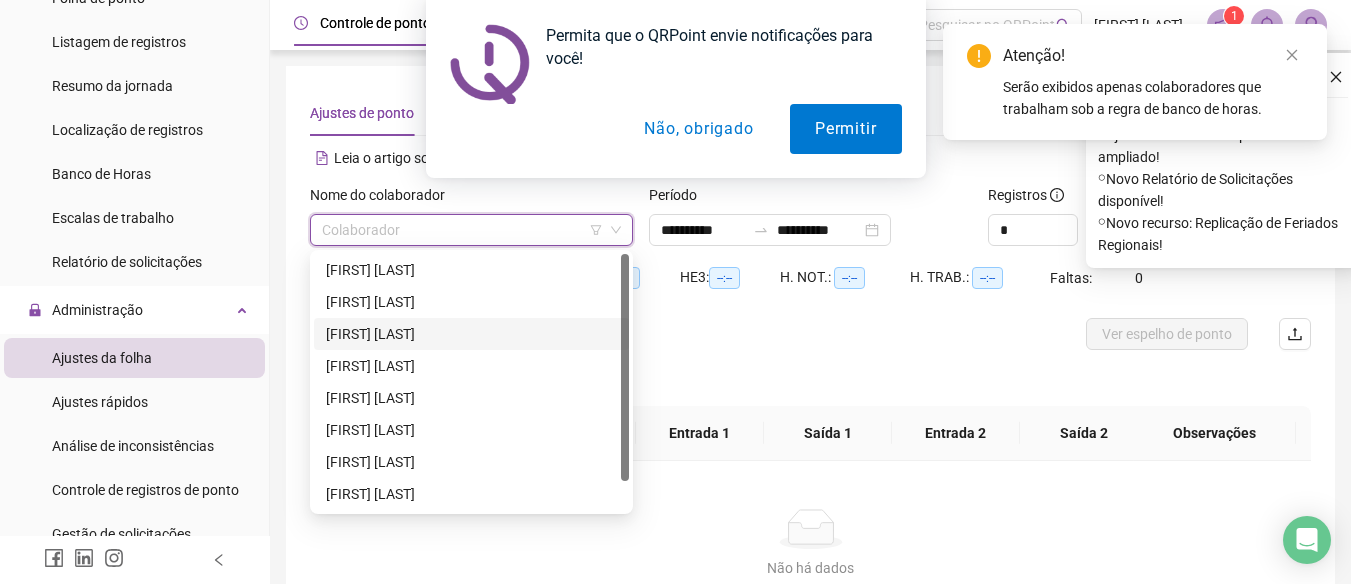 click on "[FIRST] [LAST]" at bounding box center (471, 334) 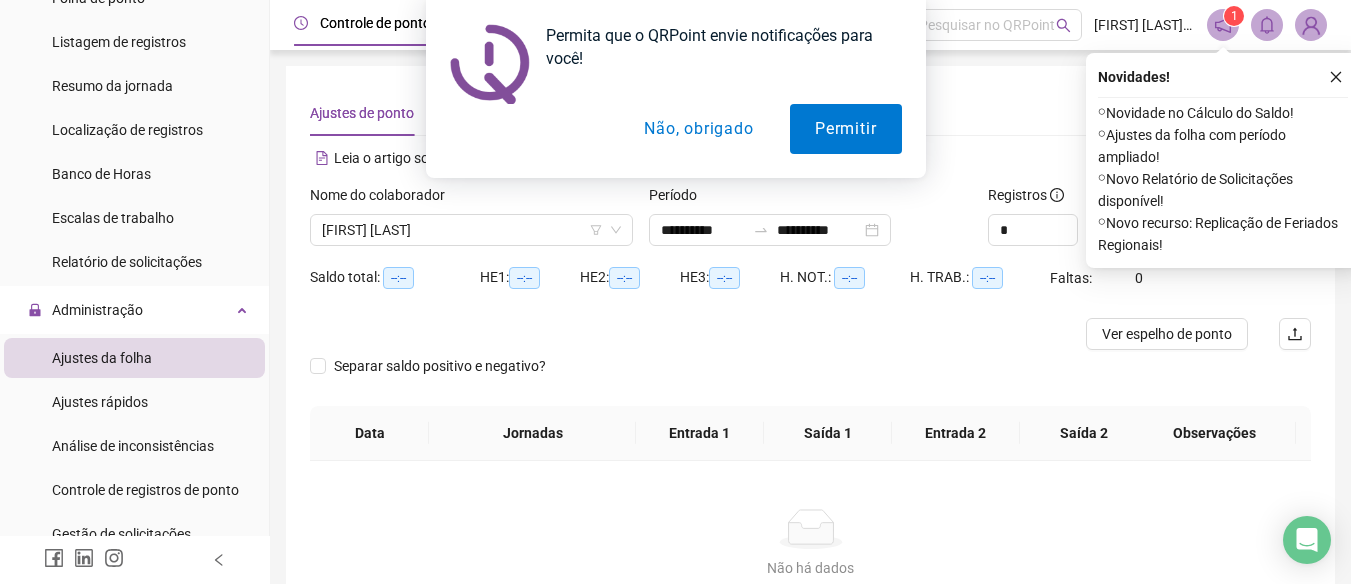 click on "Não, obrigado" at bounding box center (698, 129) 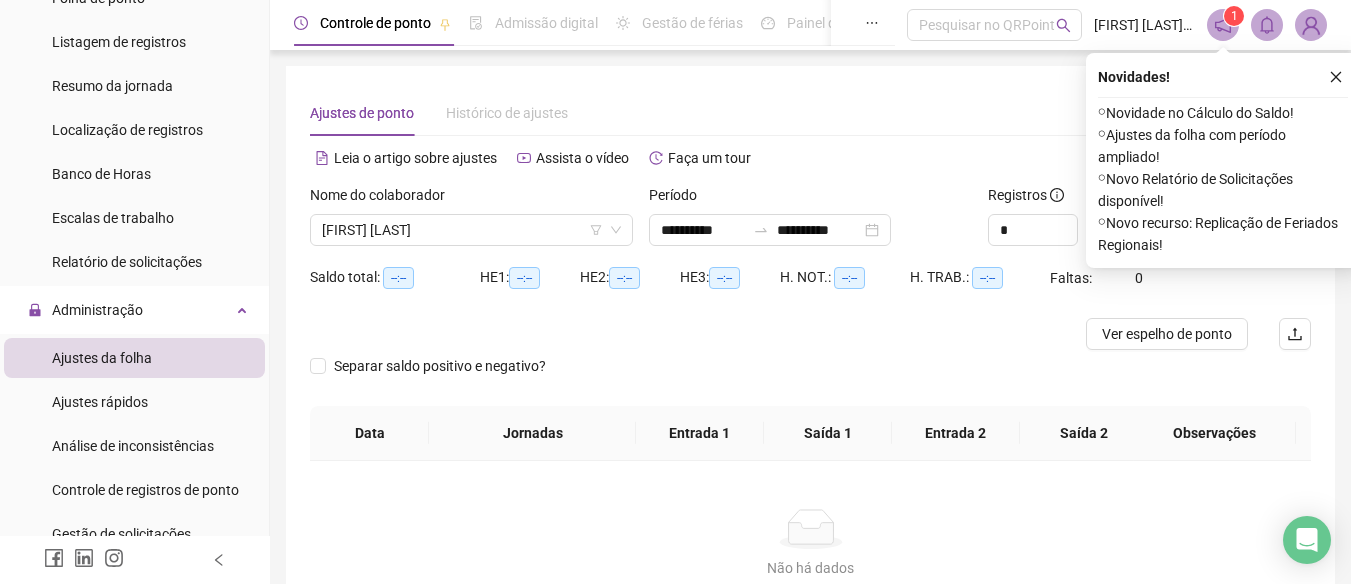 drag, startPoint x: 1330, startPoint y: 75, endPoint x: 1244, endPoint y: 192, distance: 145.20676 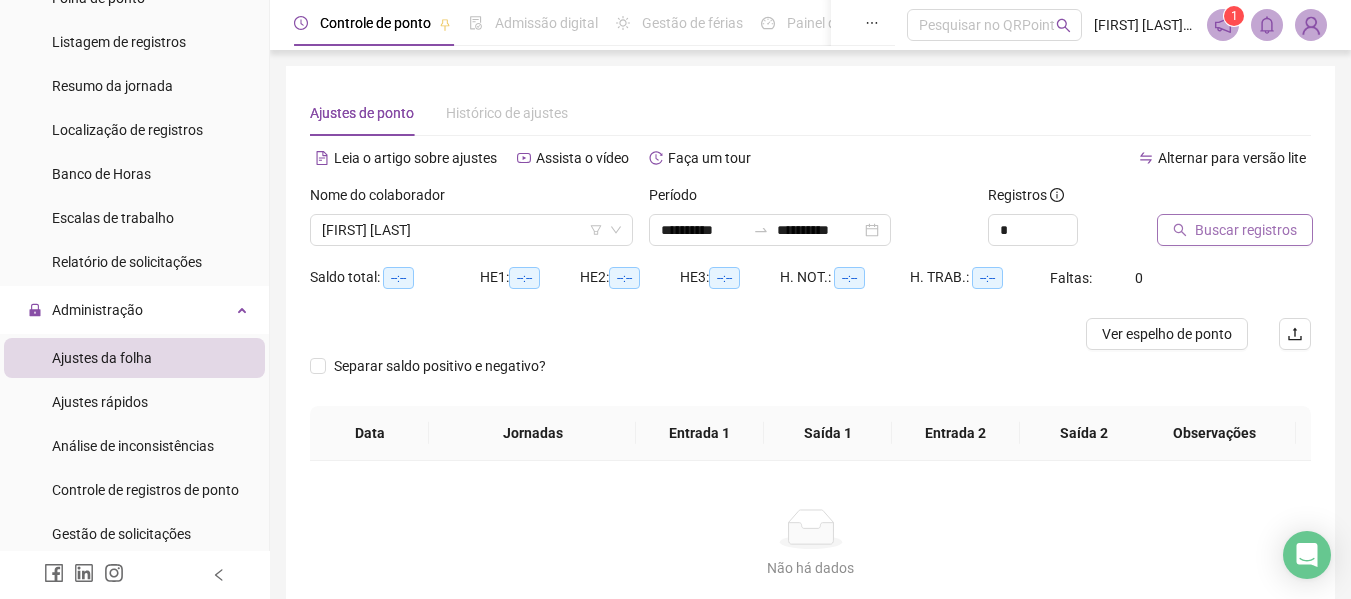 click 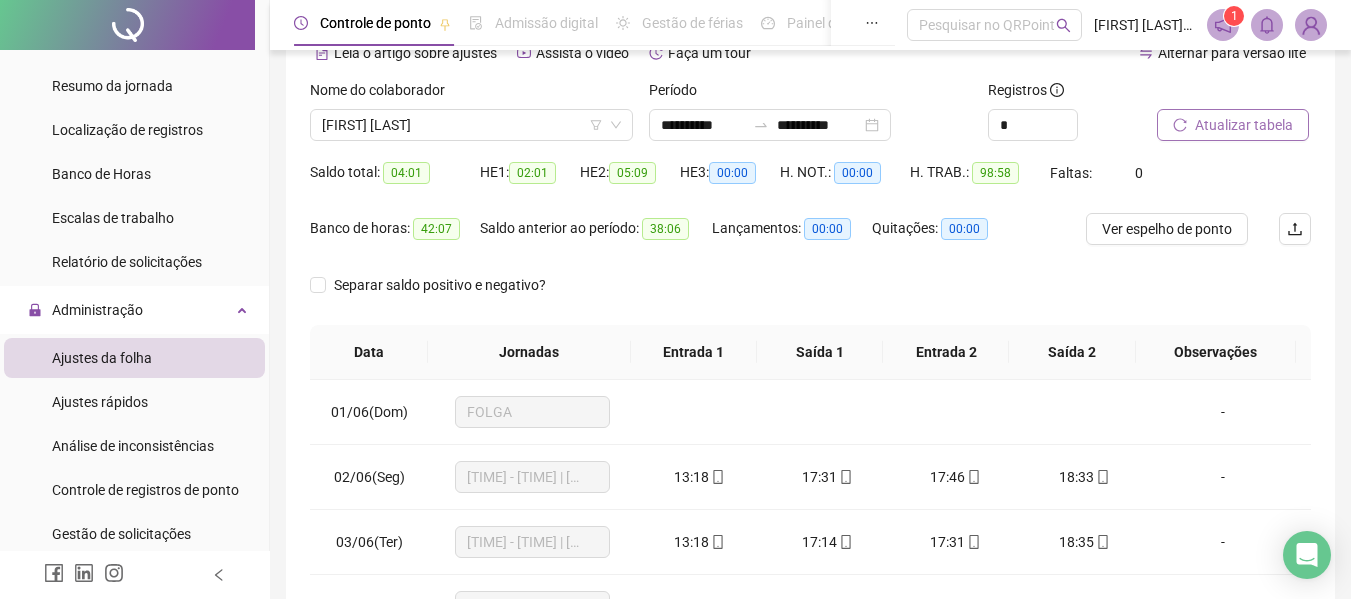 scroll, scrollTop: 300, scrollLeft: 0, axis: vertical 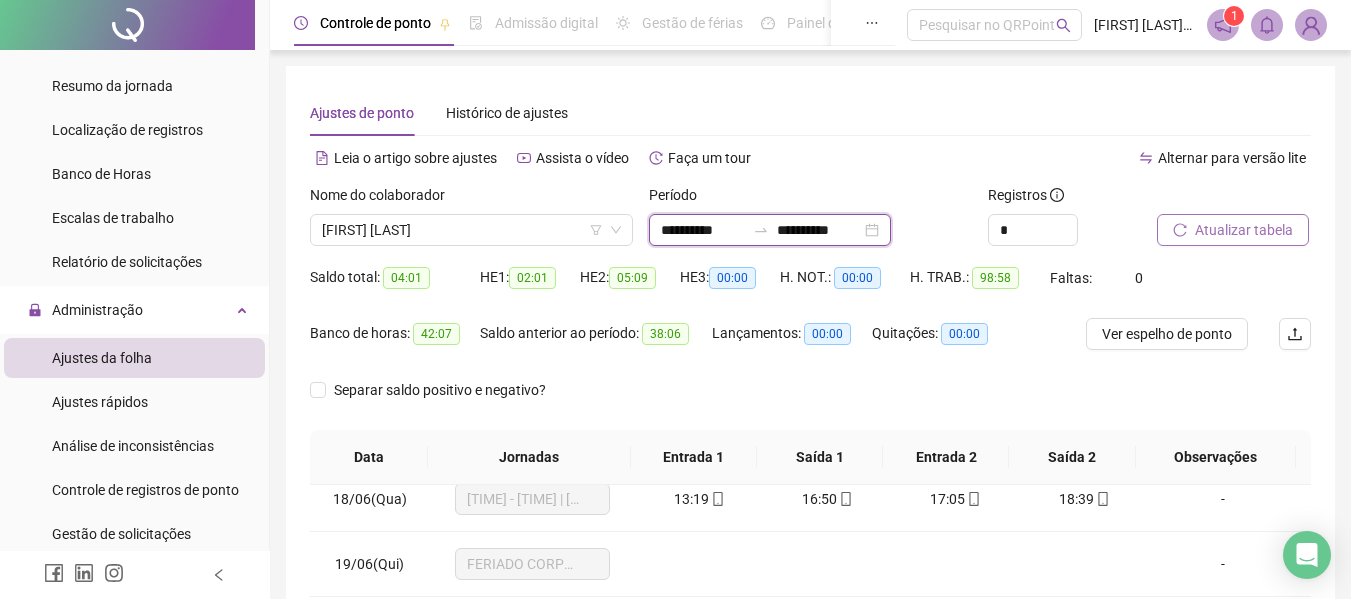 click on "**********" at bounding box center [703, 230] 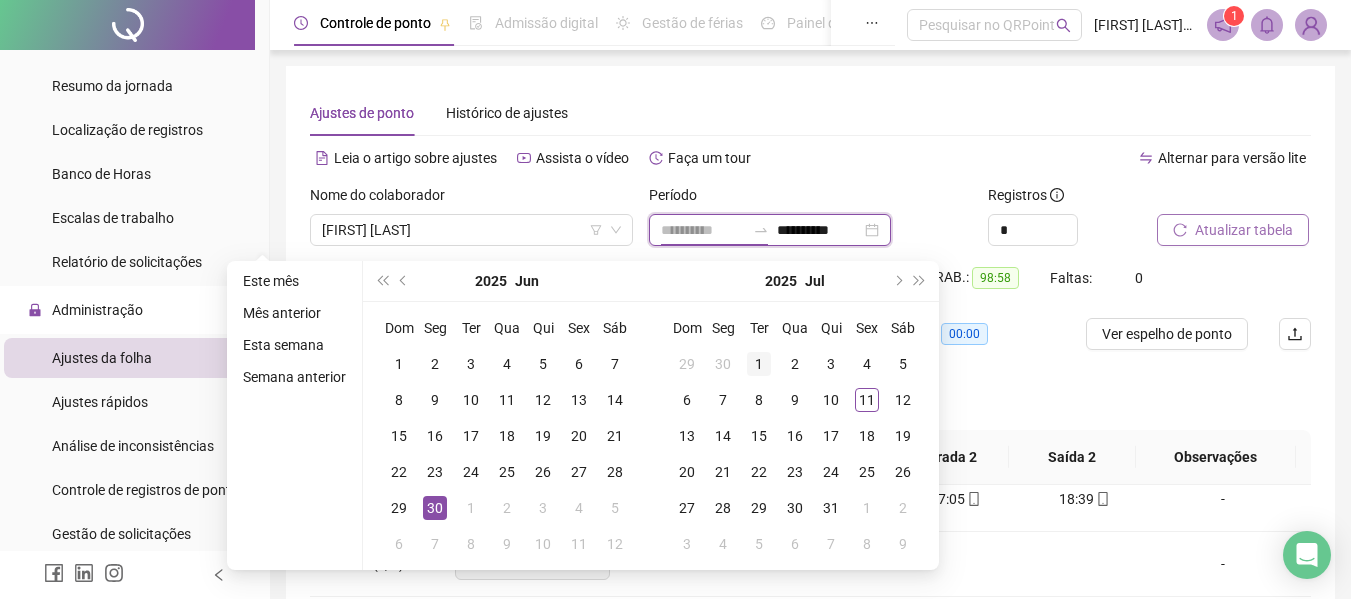 type on "**********" 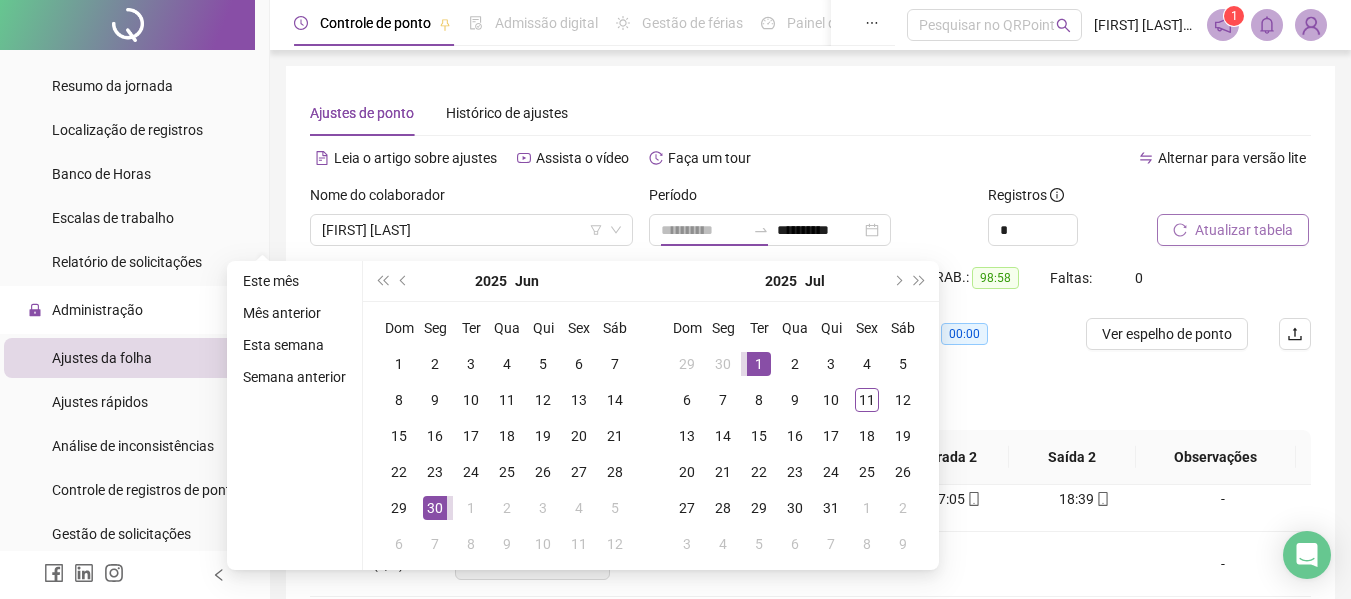 click on "1" at bounding box center (759, 364) 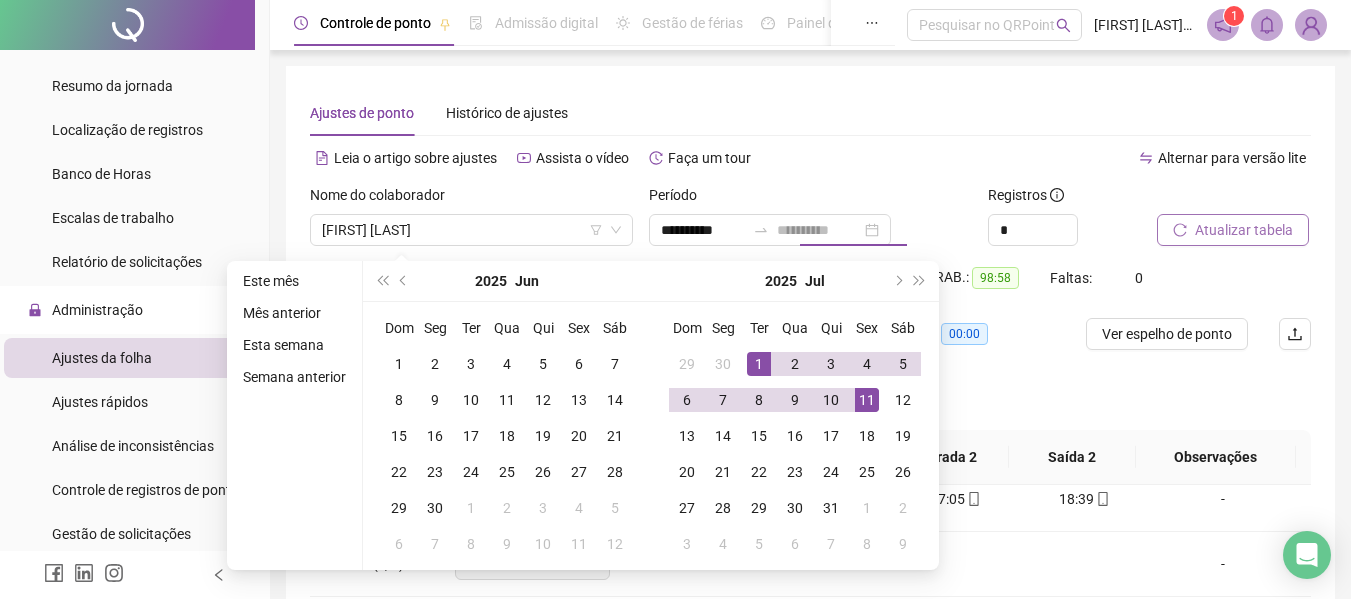 click on "11" at bounding box center [867, 400] 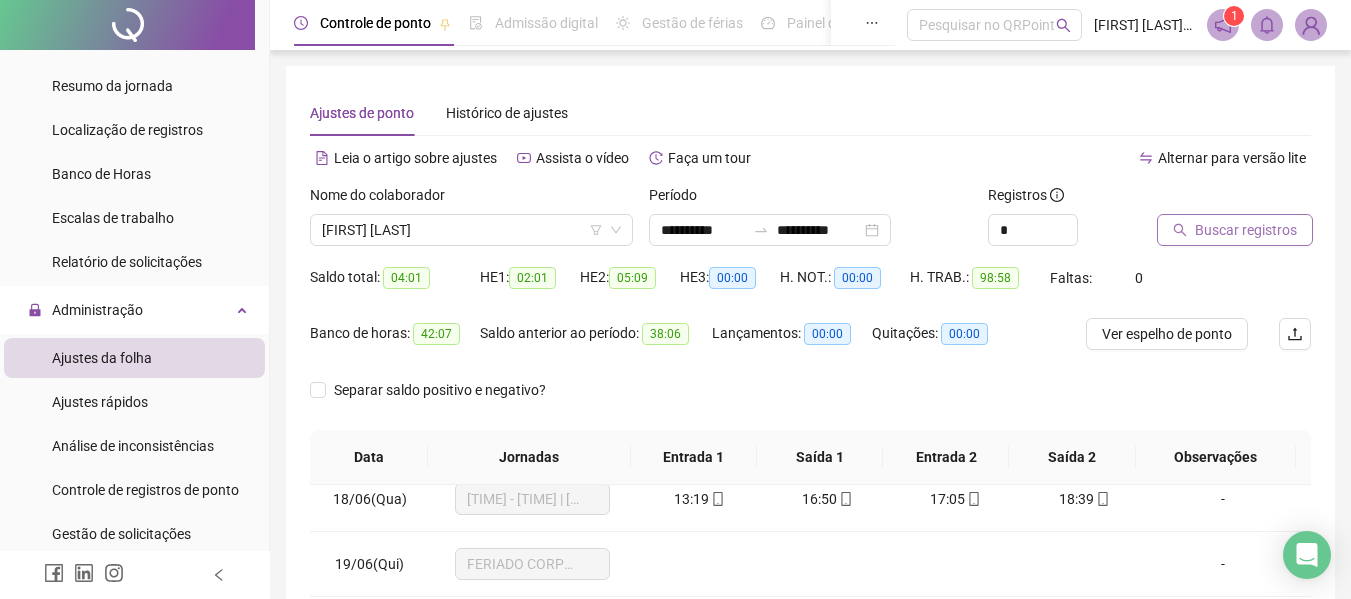click 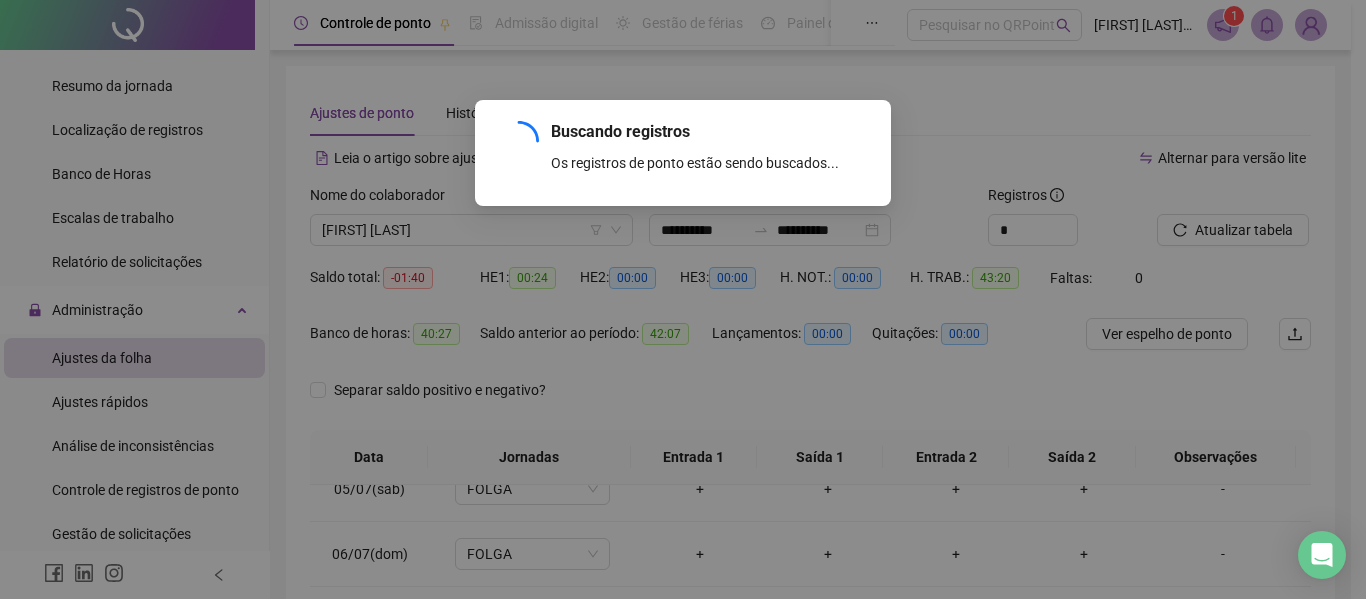 scroll, scrollTop: 288, scrollLeft: 0, axis: vertical 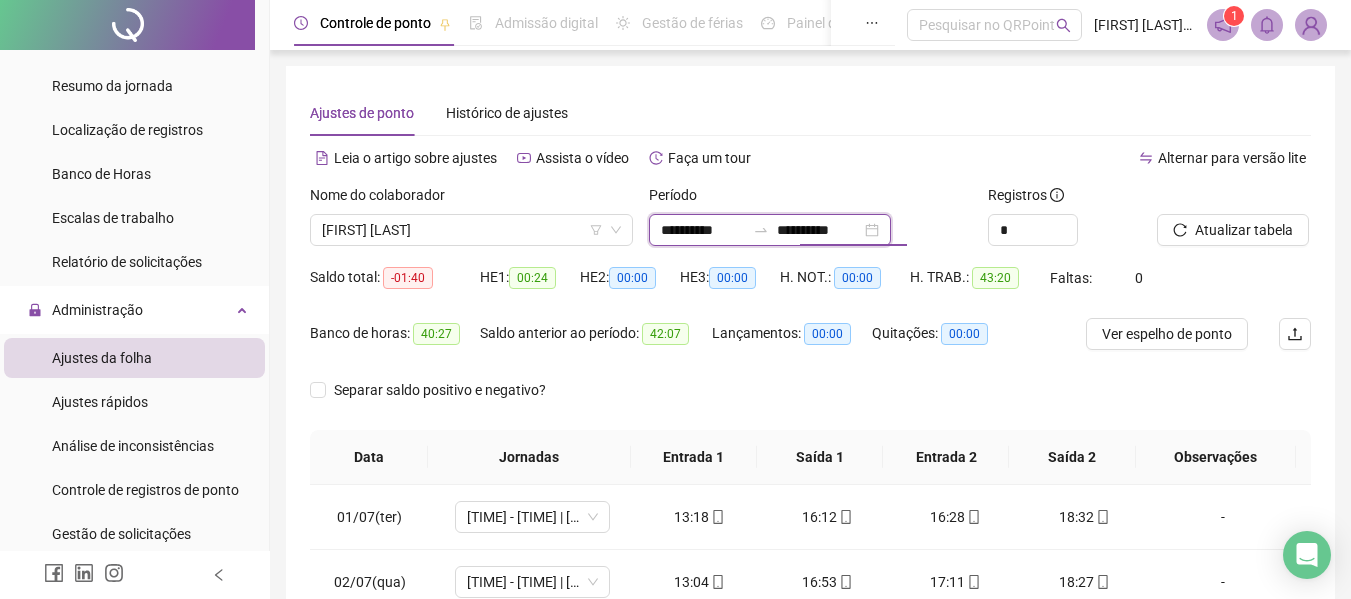 click on "**********" at bounding box center [819, 230] 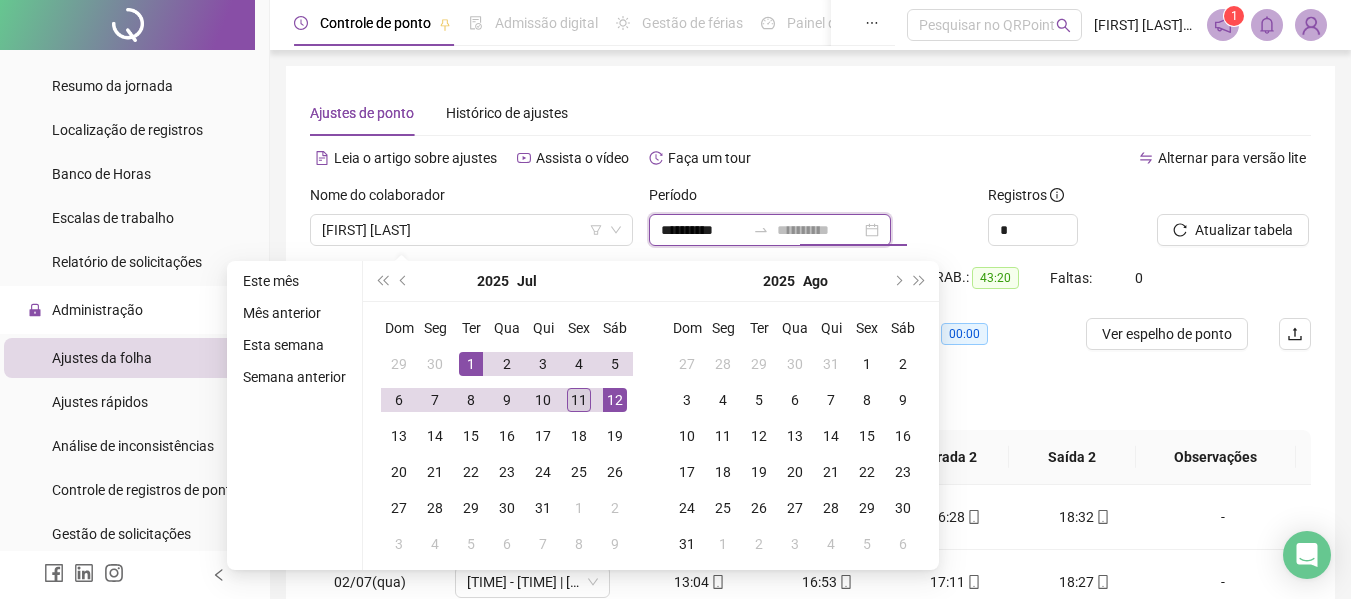 type on "**********" 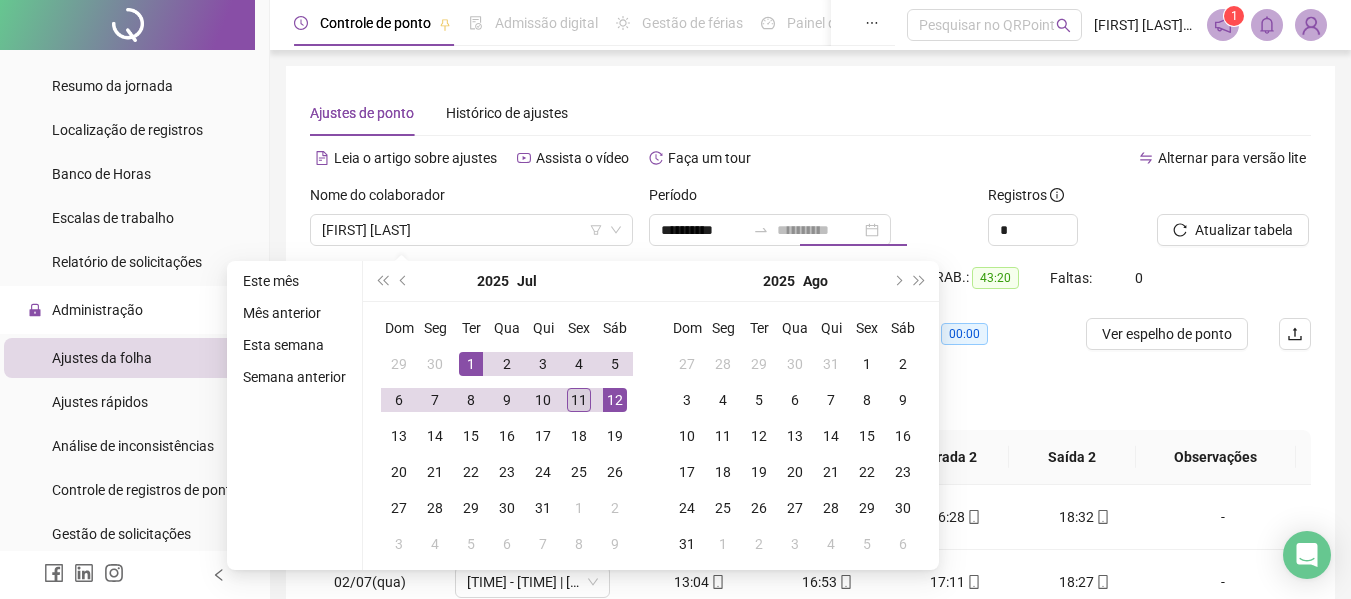 click on "11" at bounding box center (579, 400) 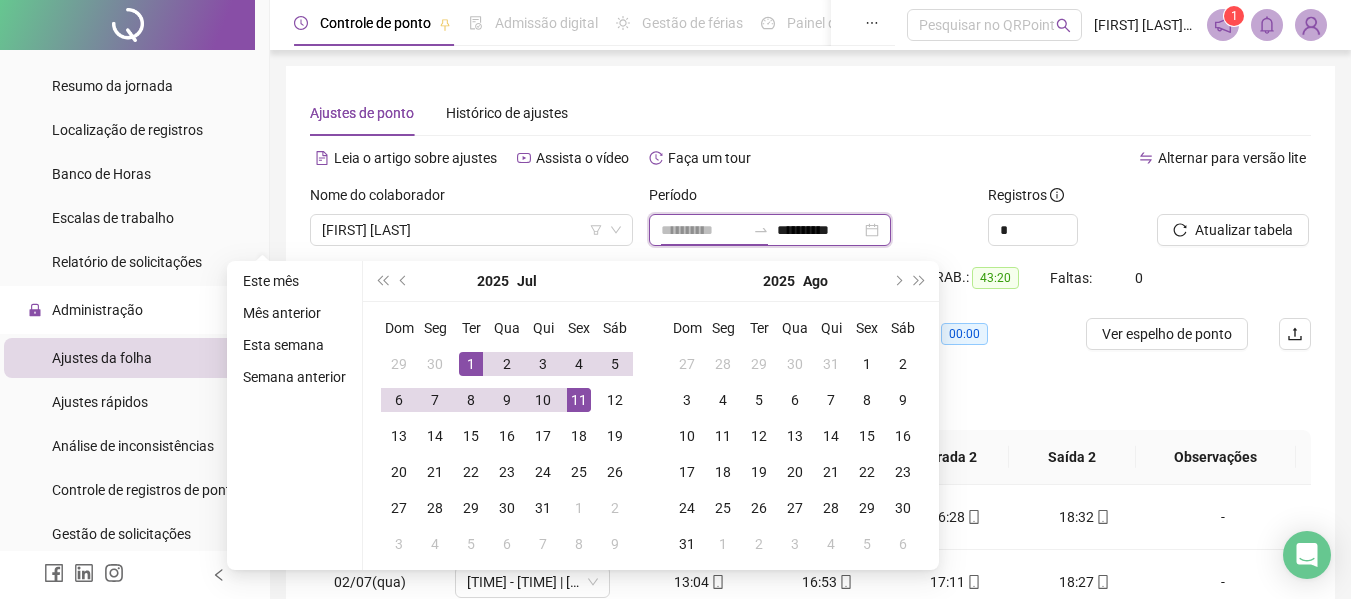 type on "**********" 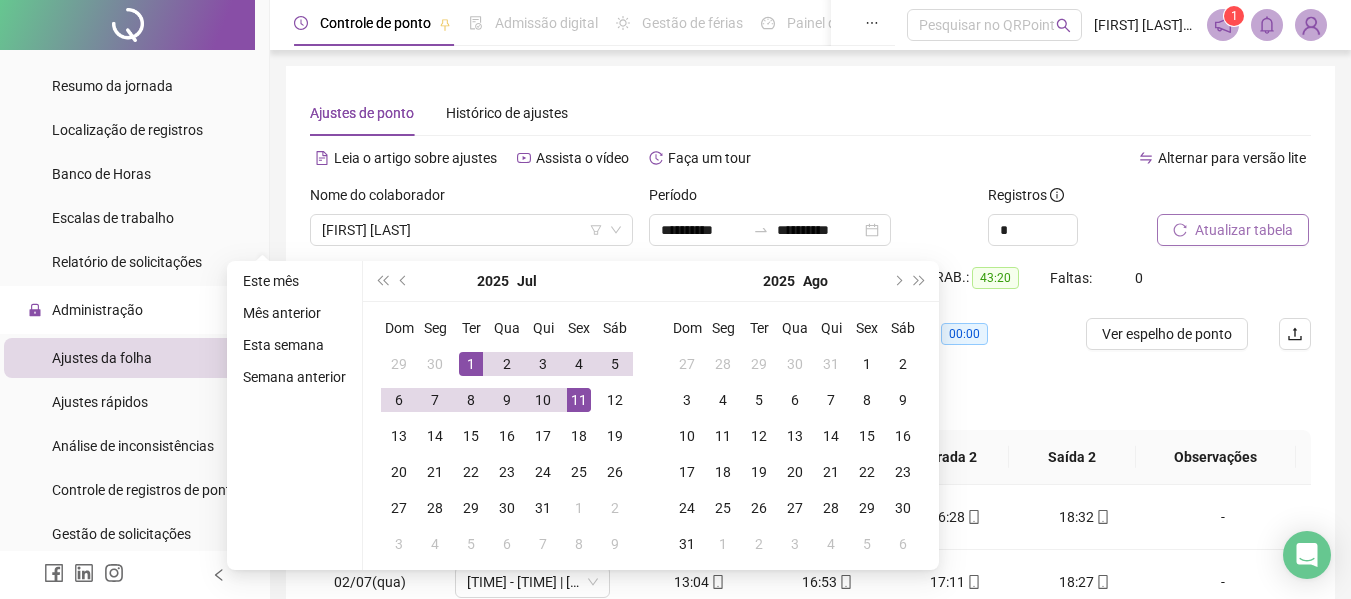 click on "Atualizar tabela" at bounding box center [1233, 230] 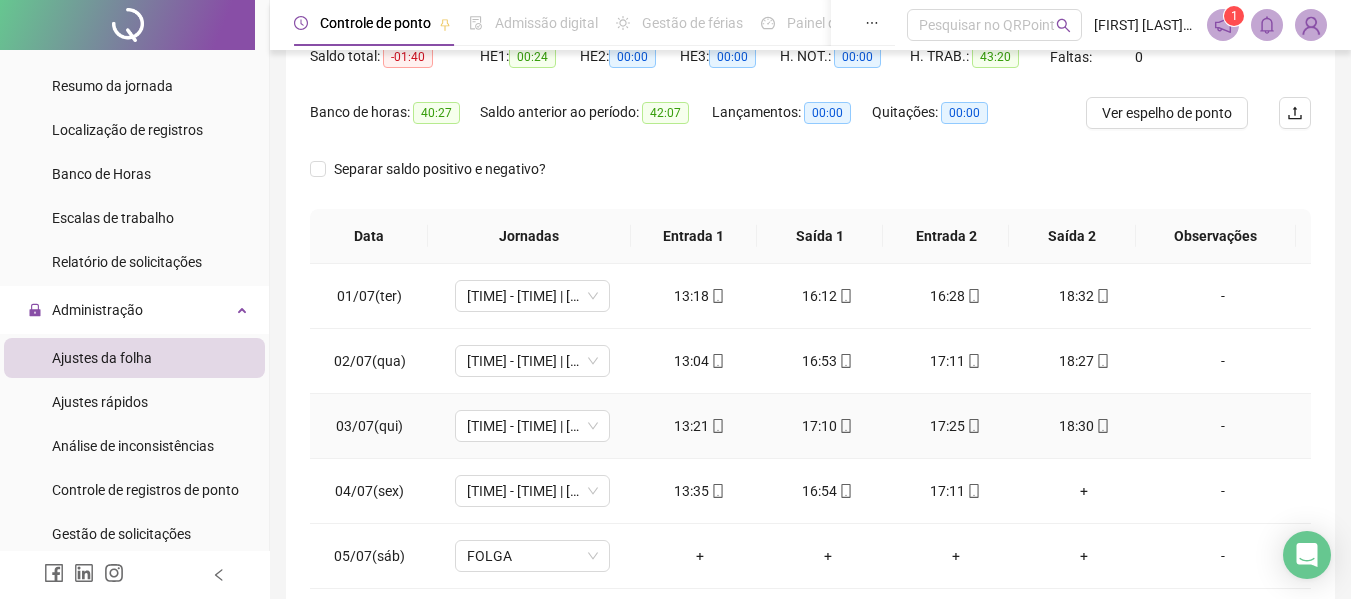 scroll, scrollTop: 300, scrollLeft: 0, axis: vertical 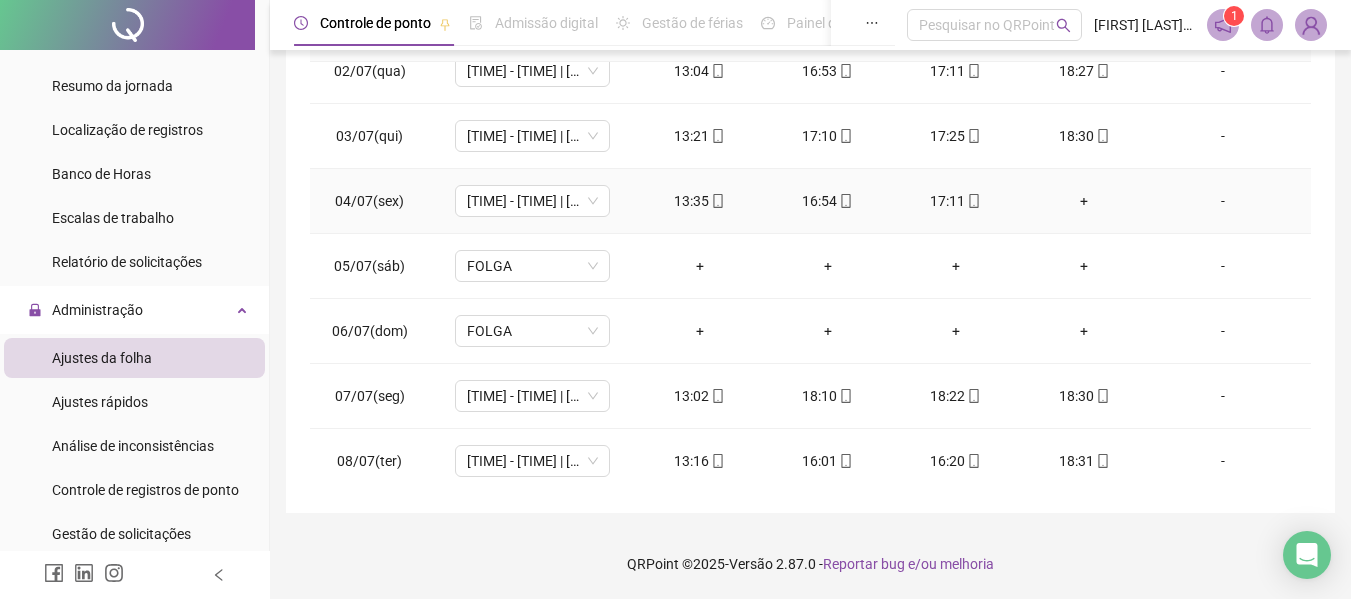 click on "+" at bounding box center (1084, 201) 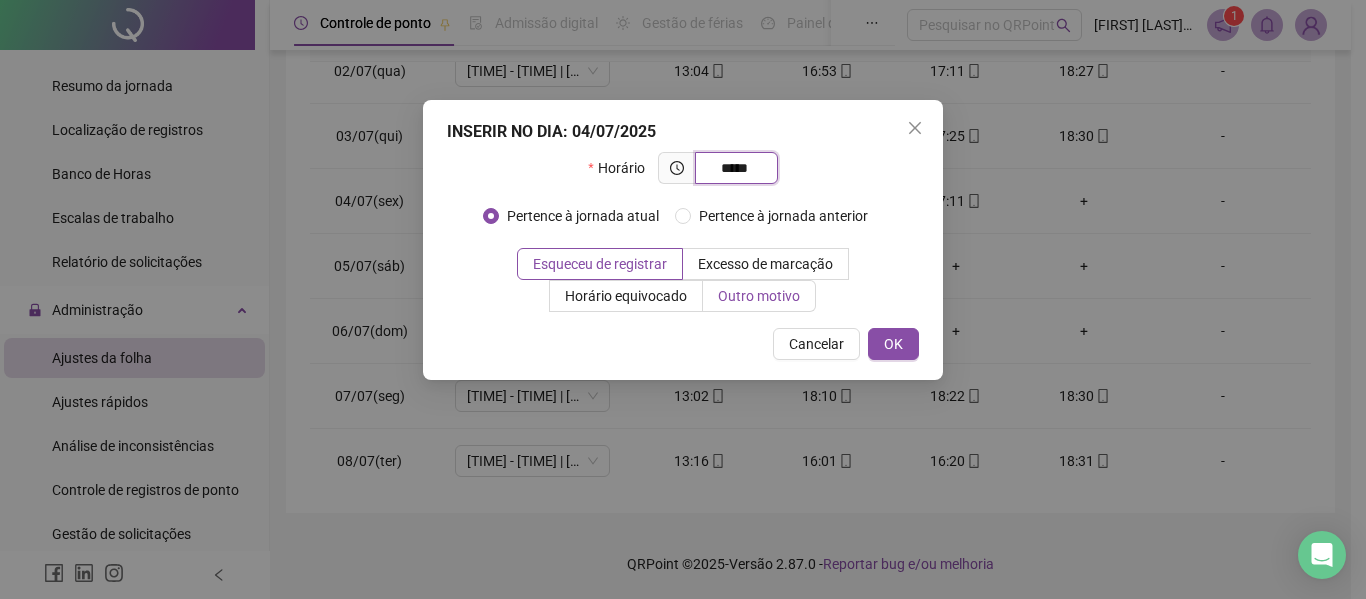type on "*****" 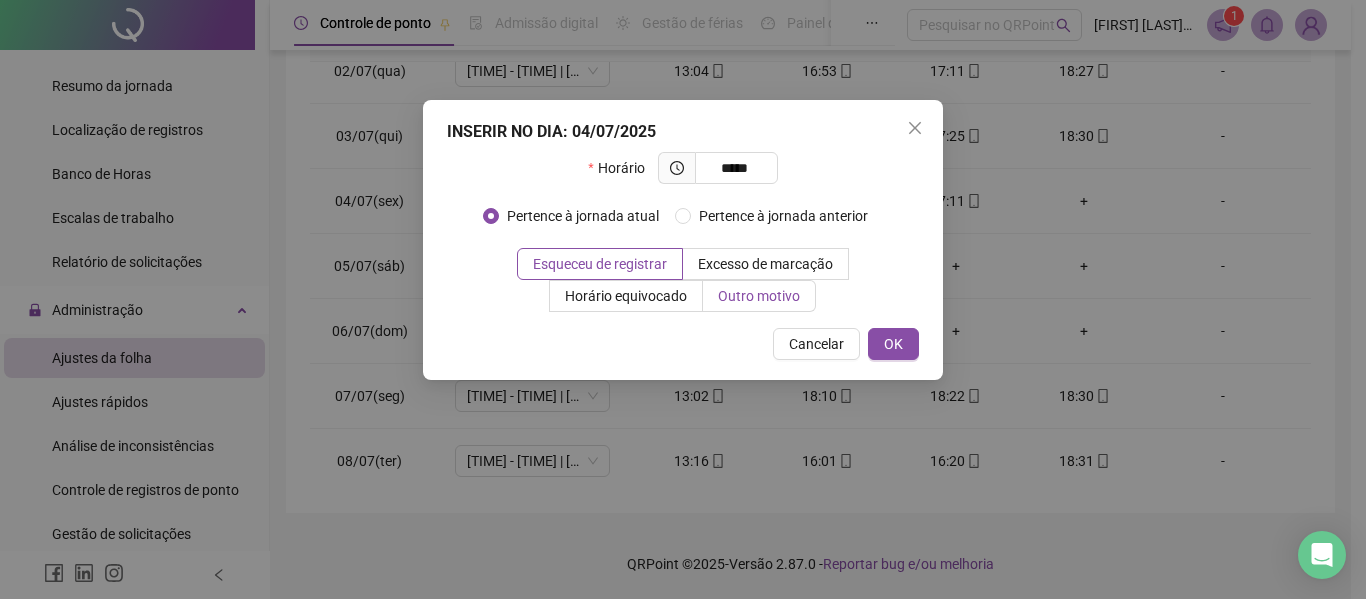 click on "Outro motivo" at bounding box center [759, 296] 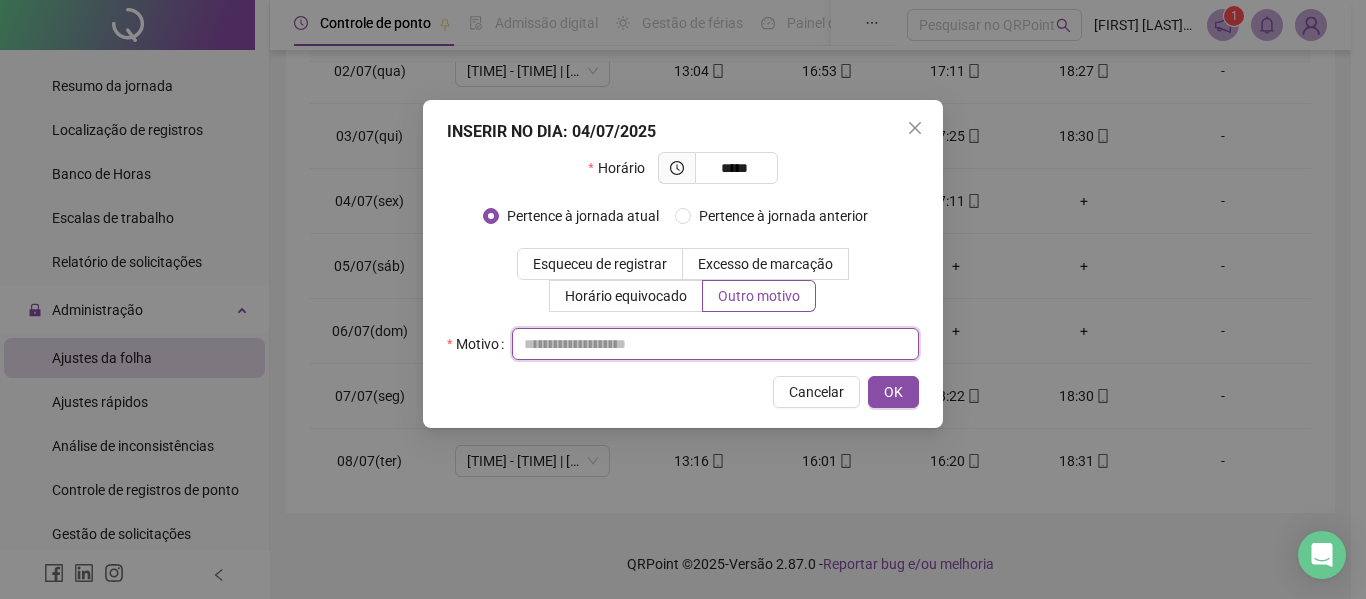 click at bounding box center [715, 344] 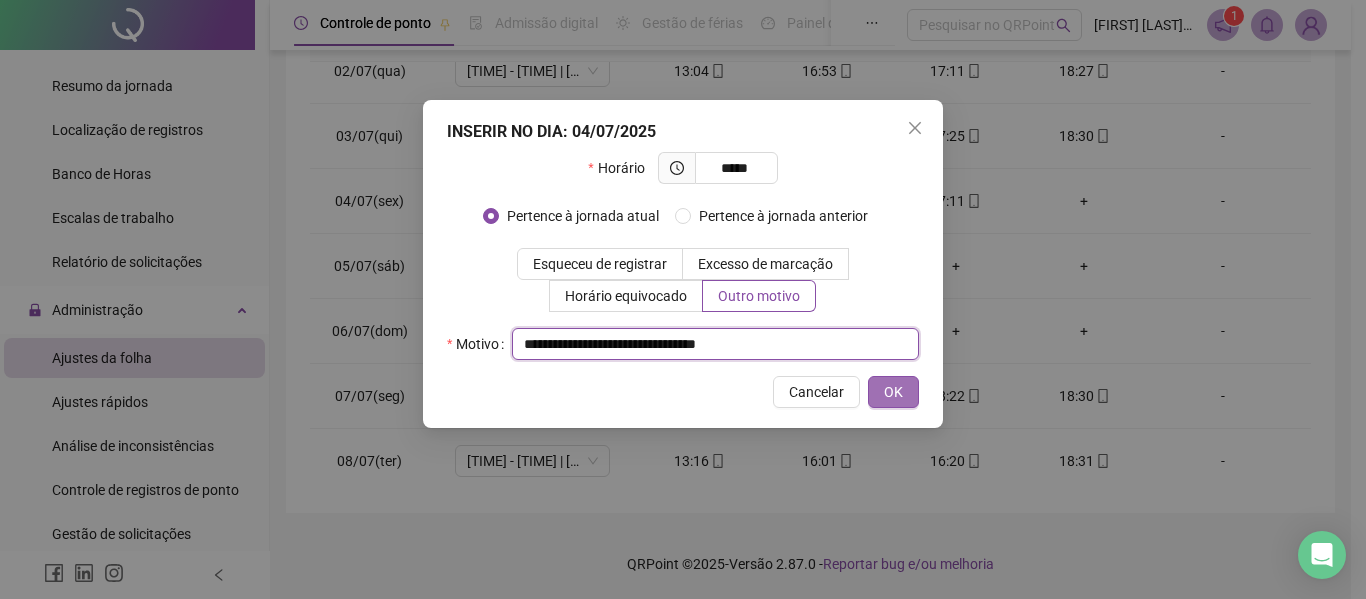type on "**********" 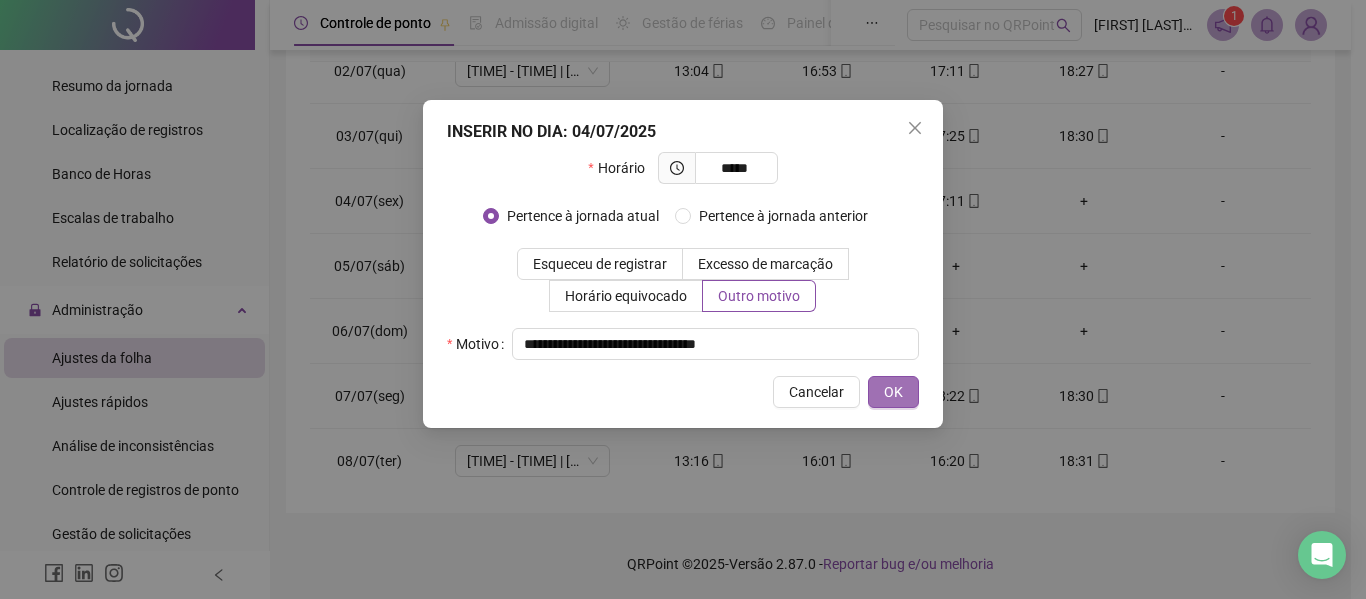 click on "OK" at bounding box center [893, 392] 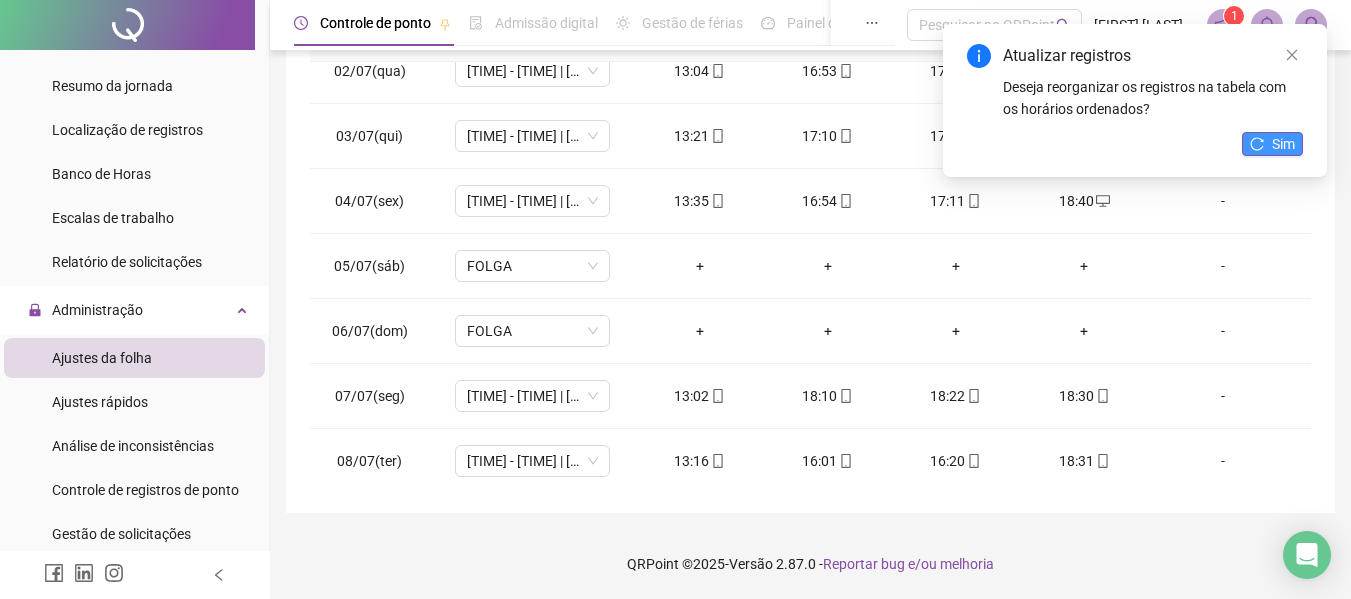 click on "Sim" at bounding box center [1272, 144] 